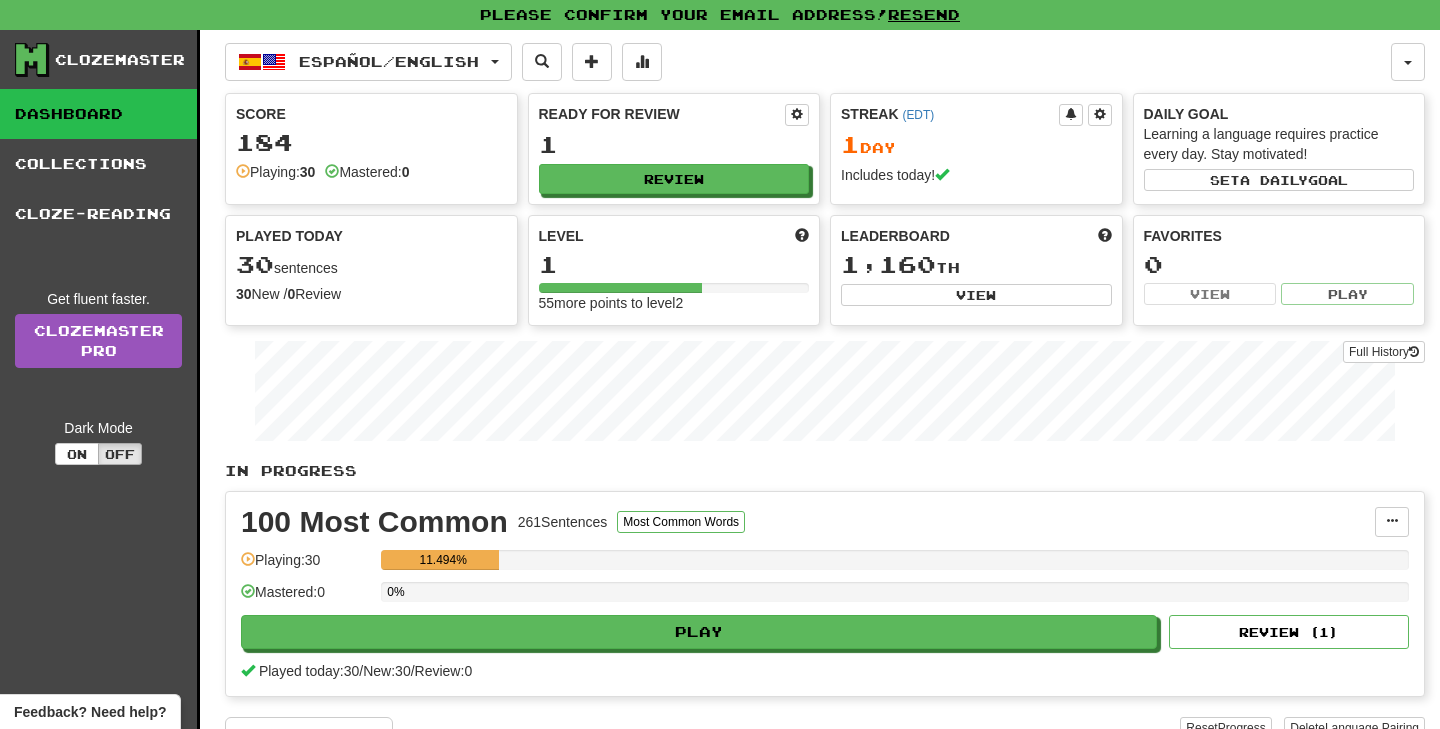 scroll, scrollTop: 0, scrollLeft: 0, axis: both 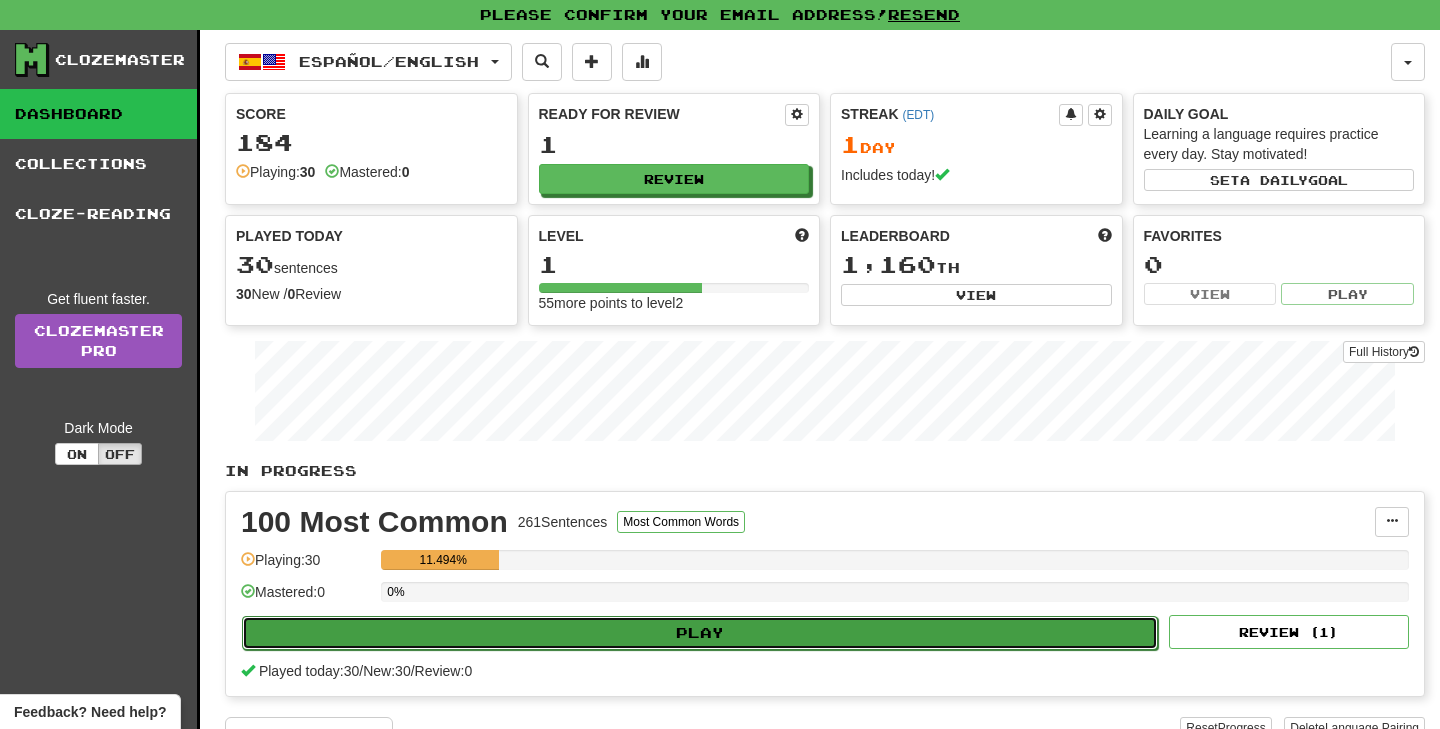 click on "Play" at bounding box center [700, 633] 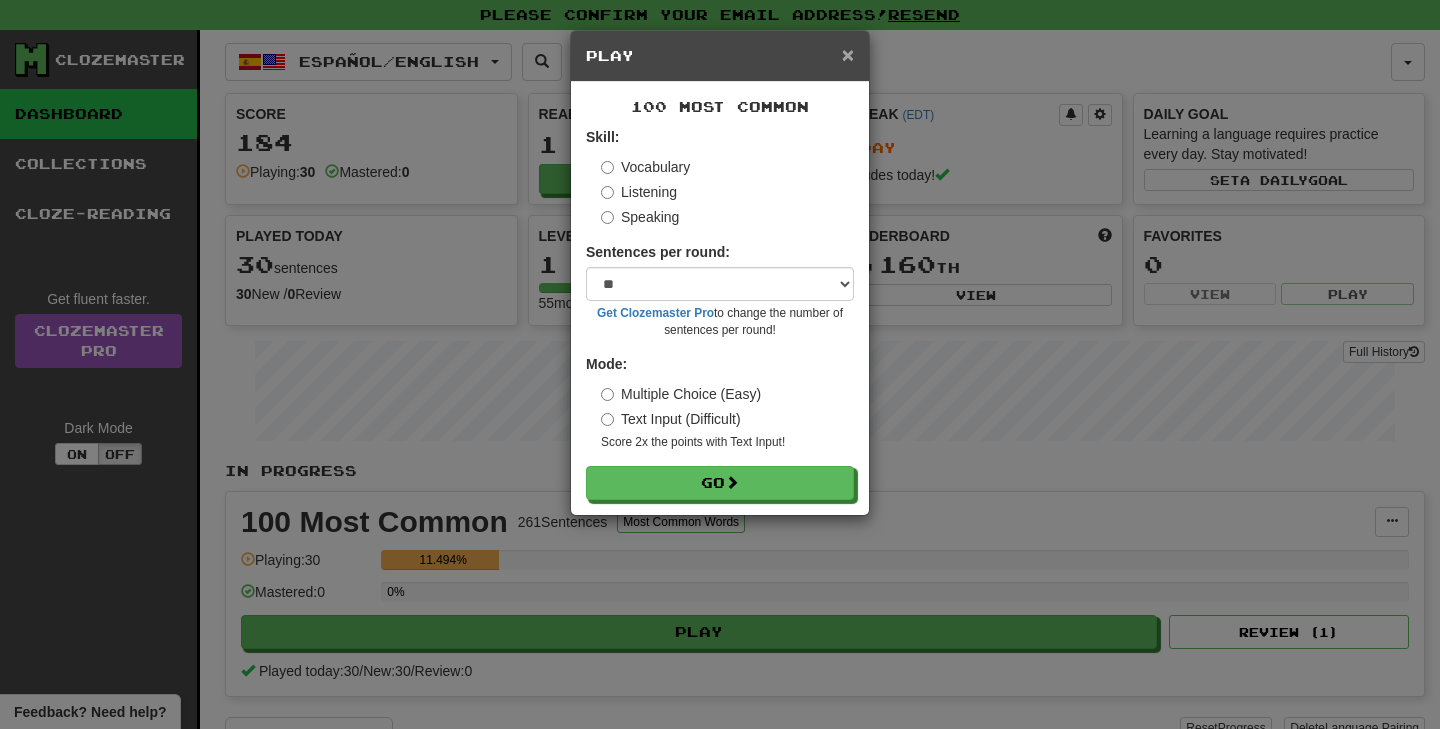 click on "×" at bounding box center (848, 54) 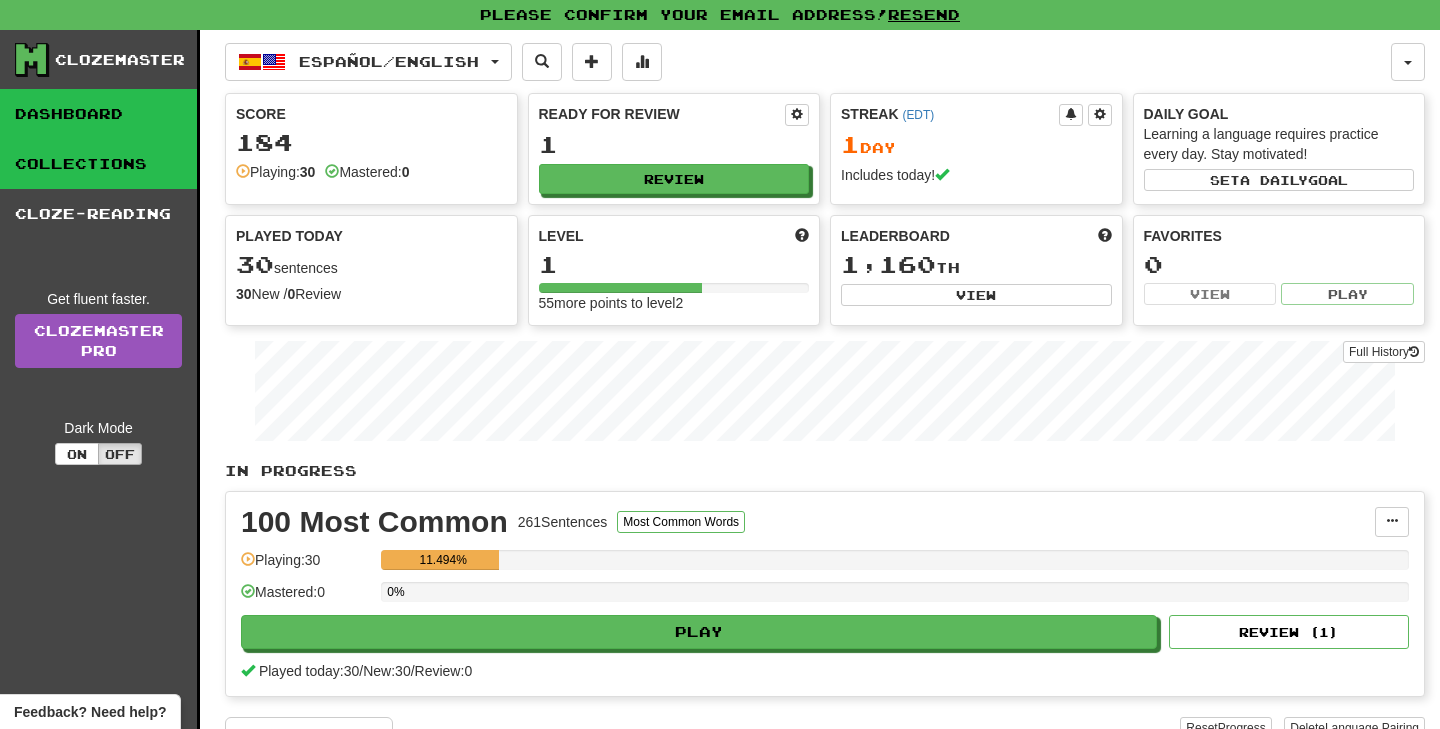 click on "Collections" at bounding box center (98, 164) 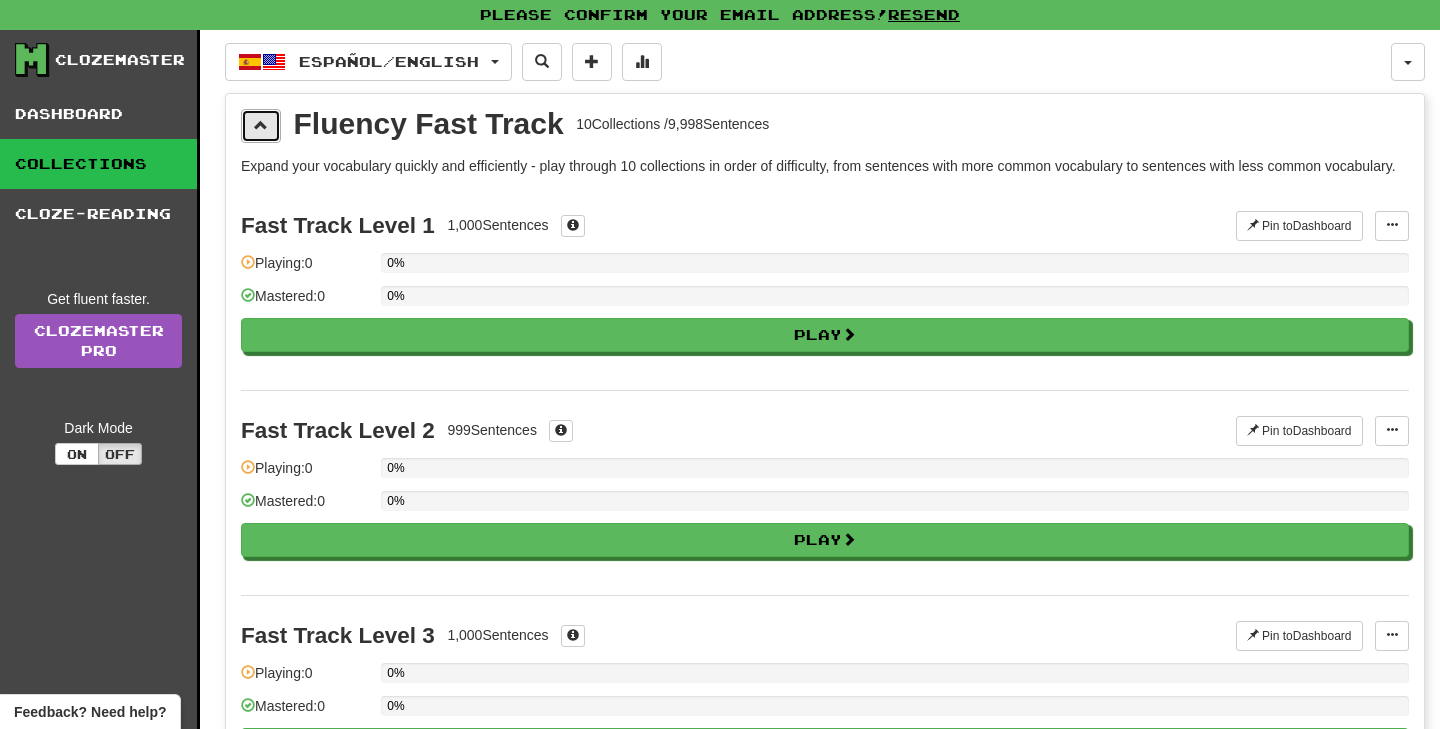 click at bounding box center (261, 126) 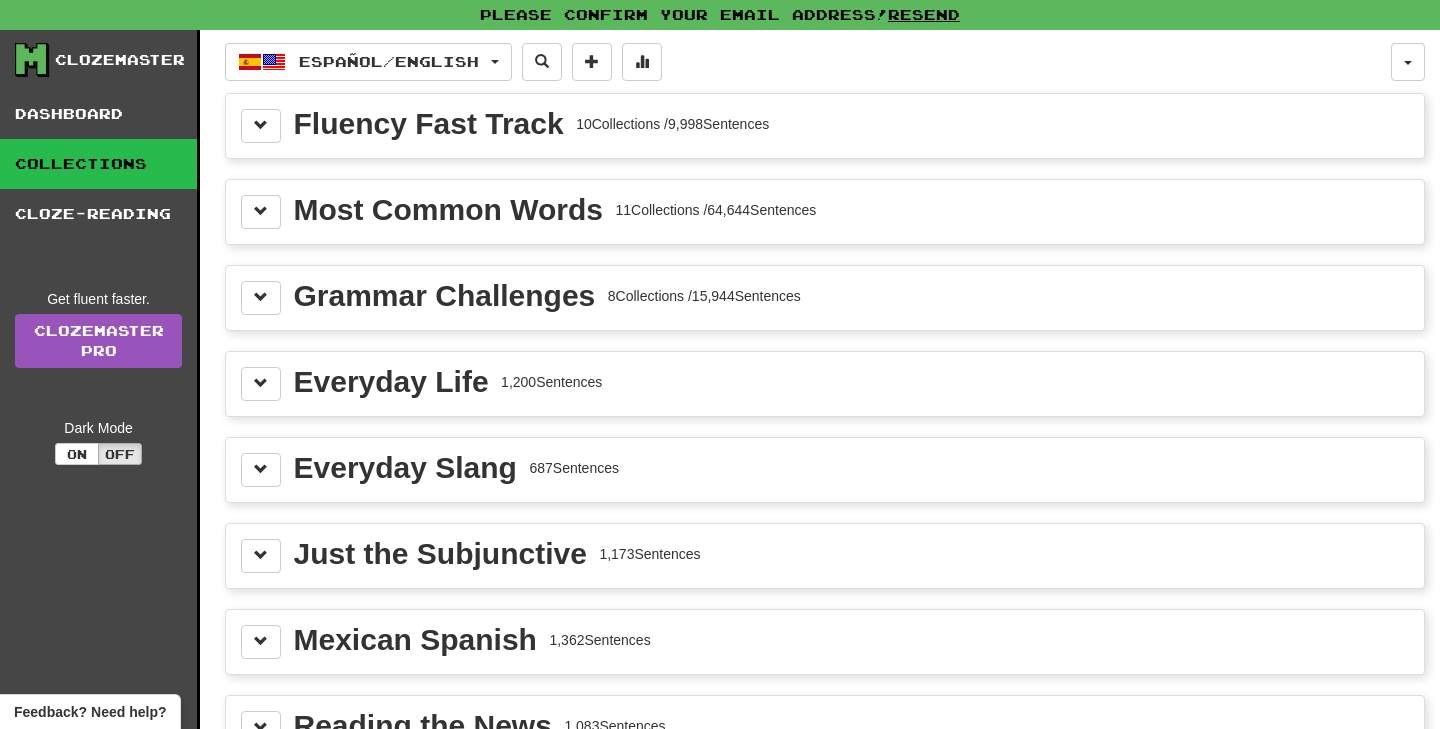 click on "Most Common Words" at bounding box center [448, 210] 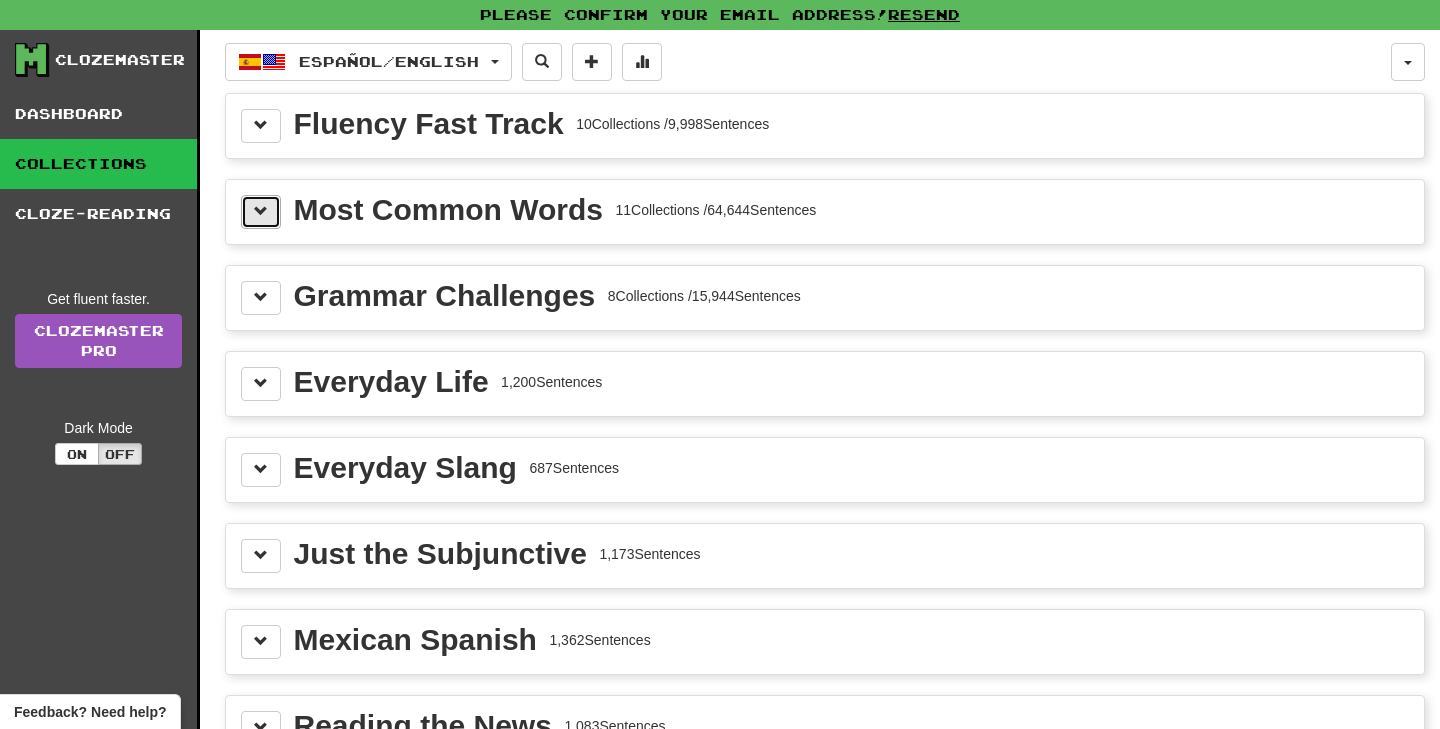 click at bounding box center (261, 211) 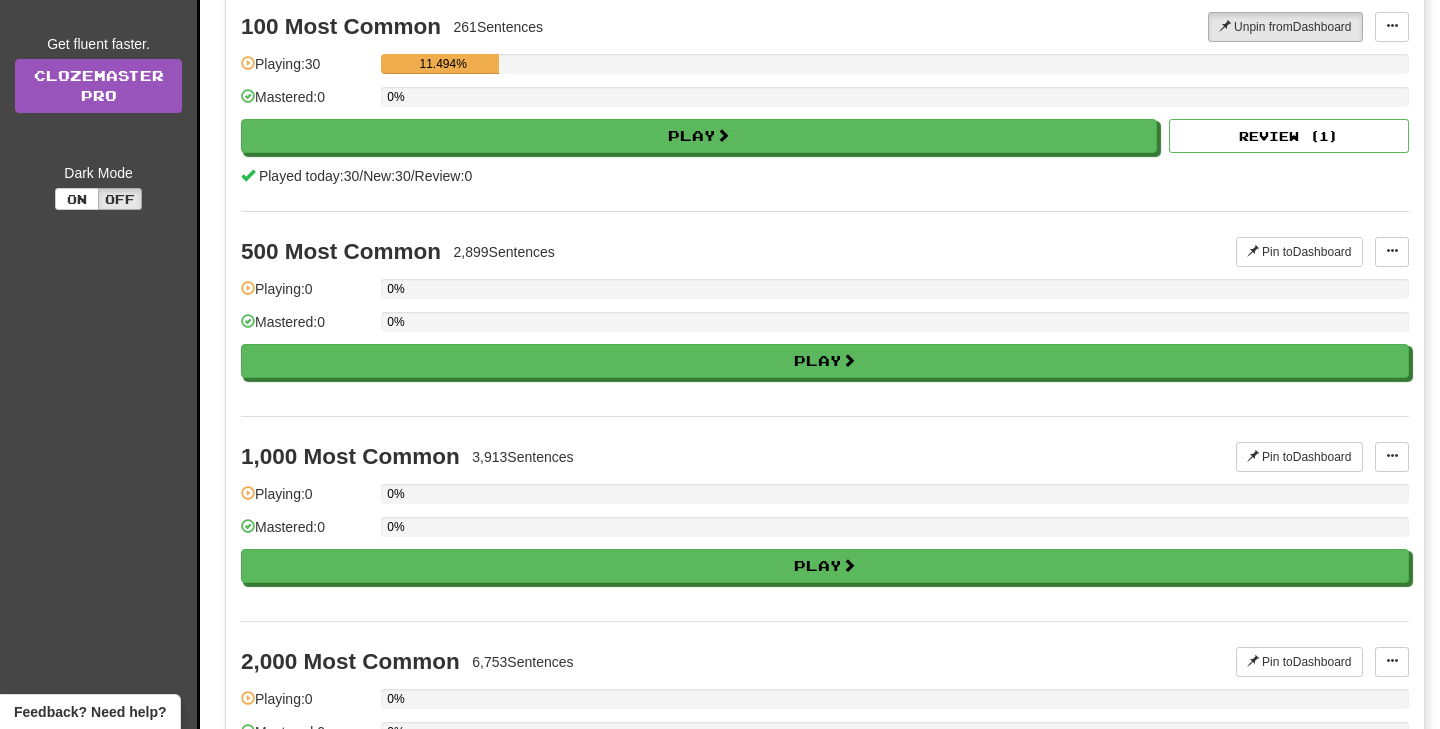 scroll, scrollTop: 19, scrollLeft: 0, axis: vertical 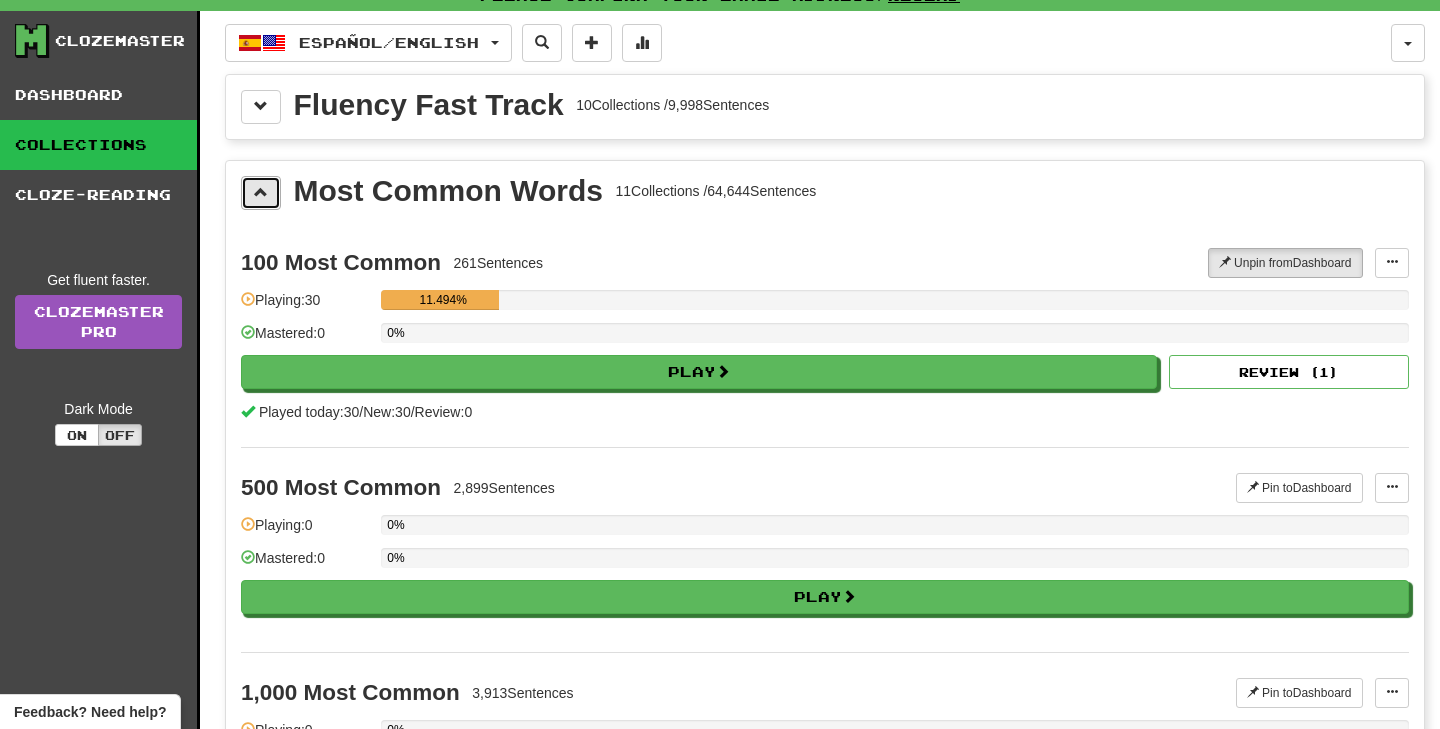 click at bounding box center (261, 193) 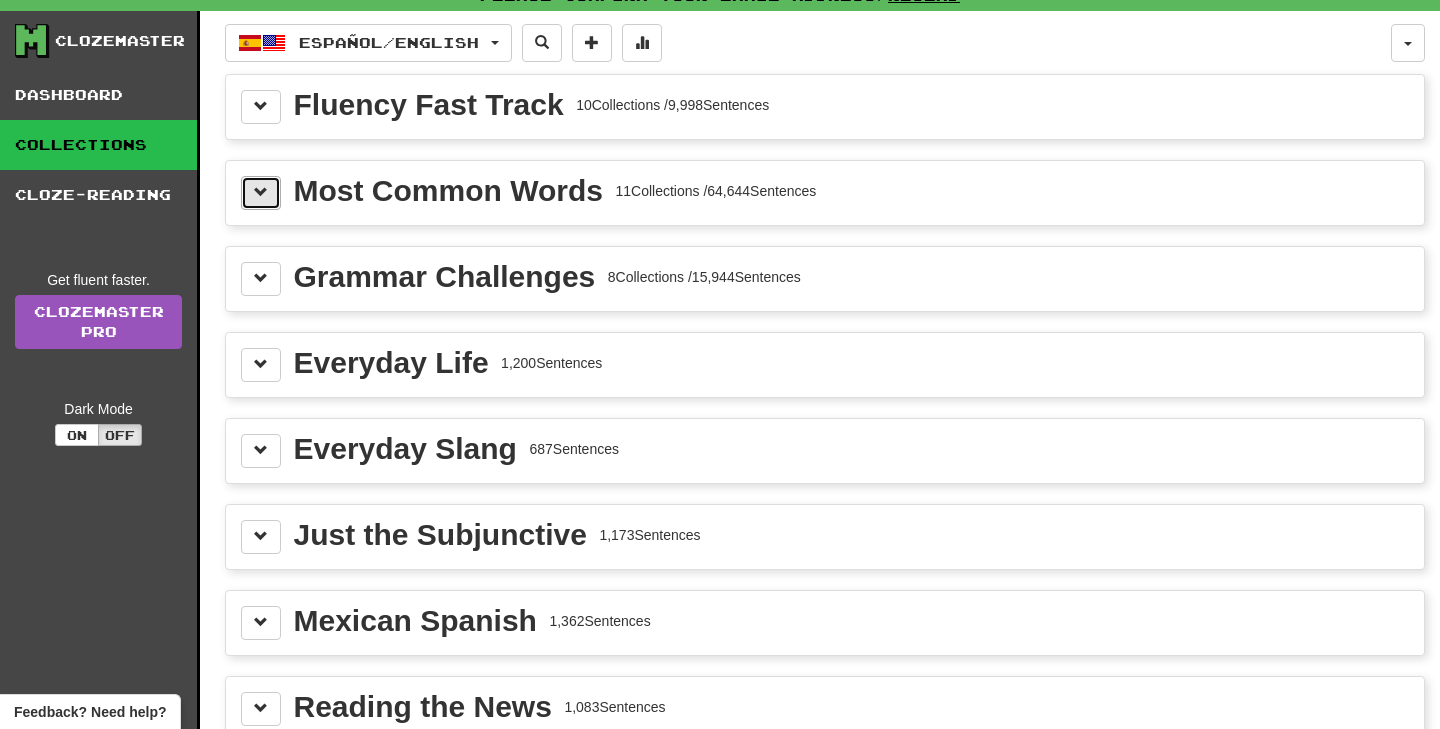 click at bounding box center [261, 193] 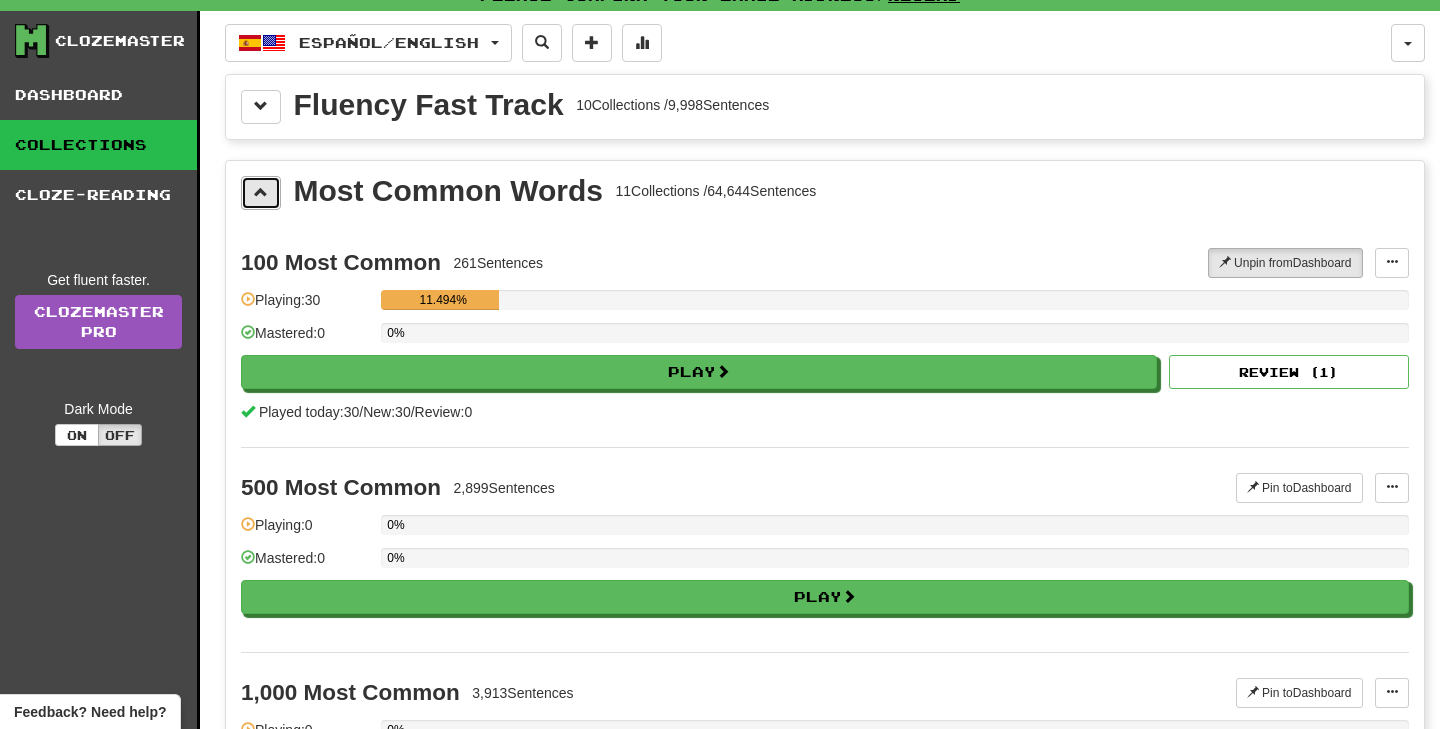 click at bounding box center [261, 193] 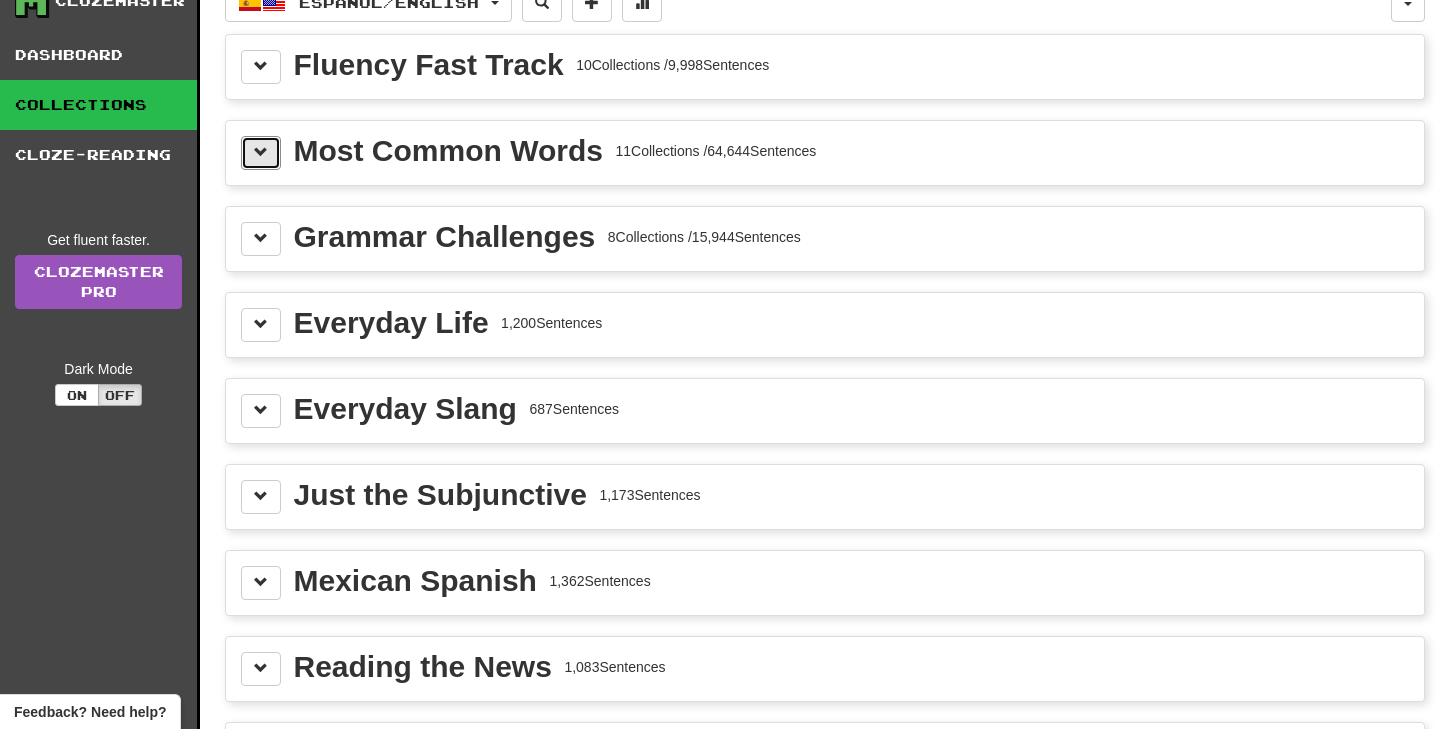 scroll, scrollTop: 0, scrollLeft: 0, axis: both 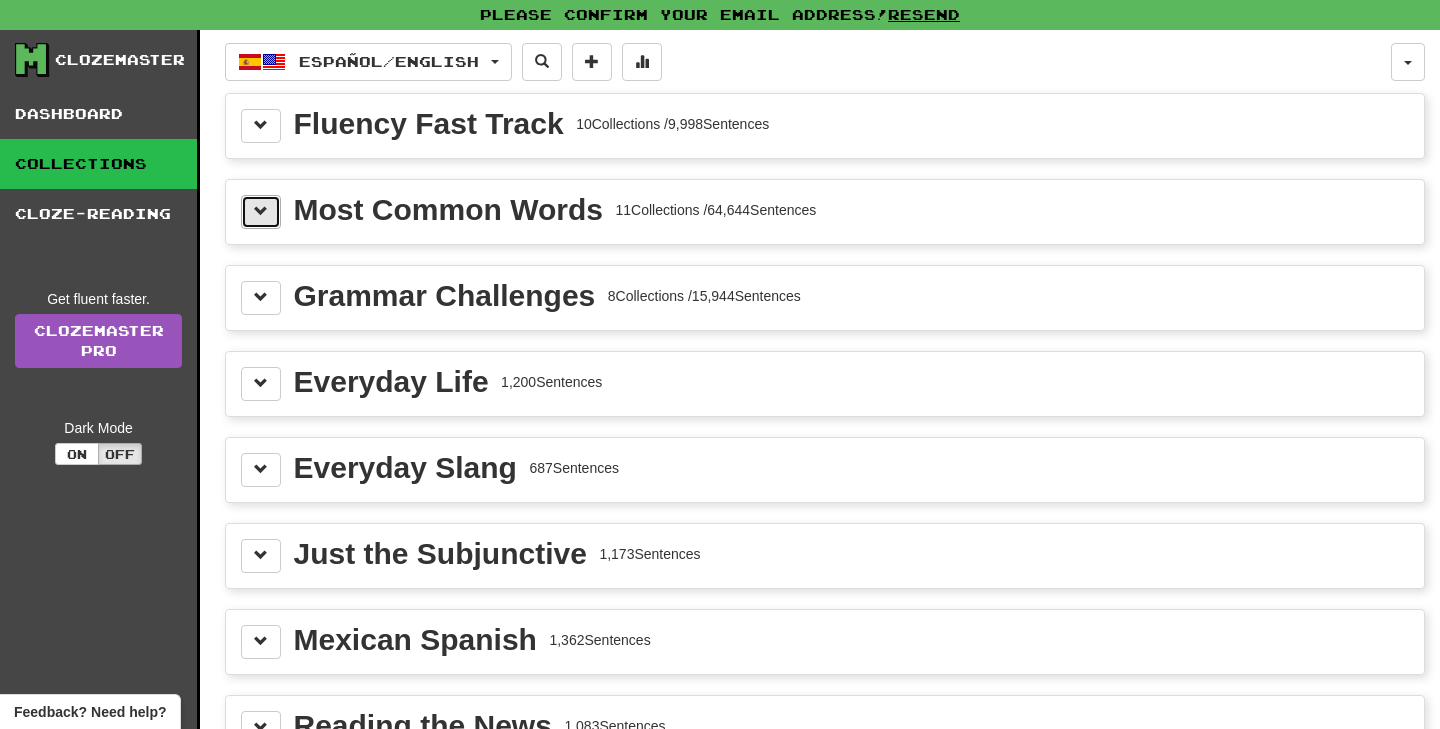 click at bounding box center [261, 212] 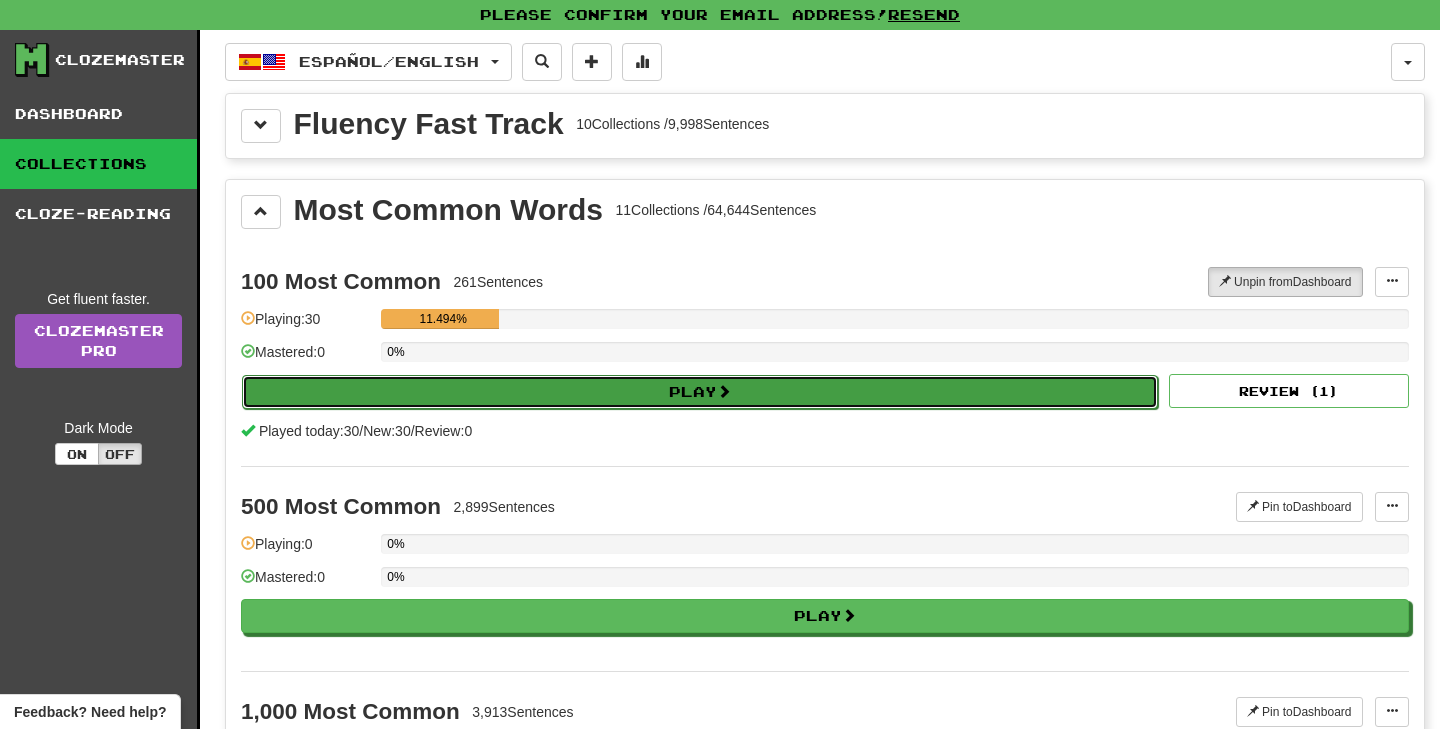 click on "Play" at bounding box center (700, 392) 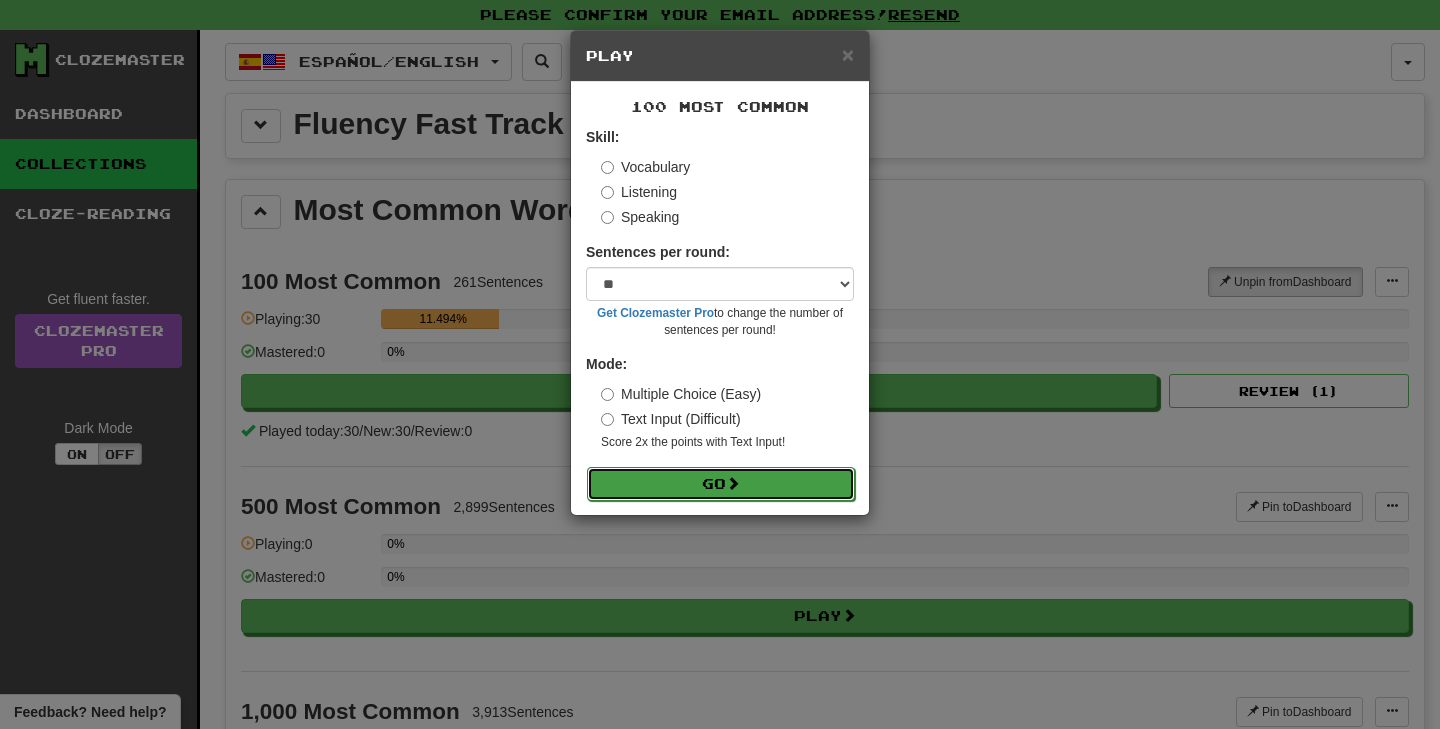 click on "Go" at bounding box center (721, 484) 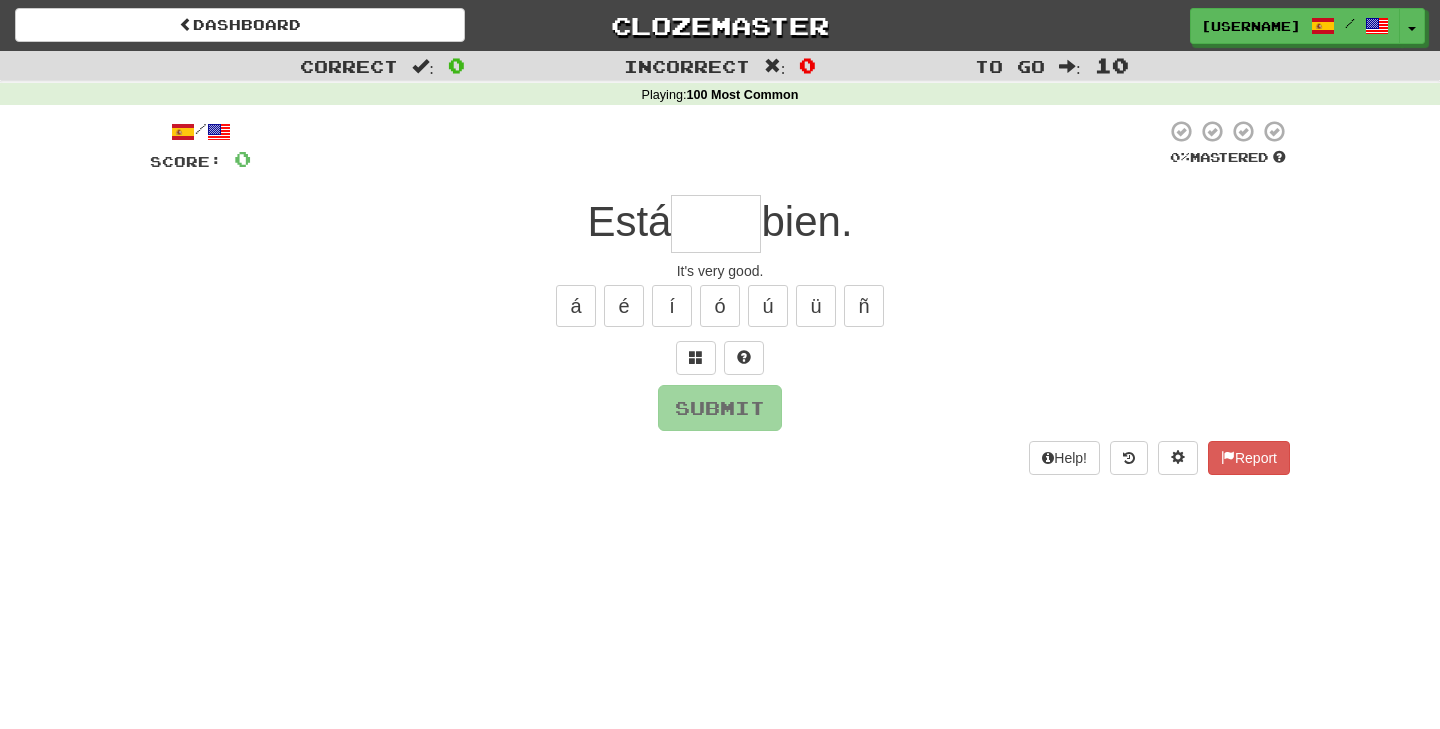 scroll, scrollTop: 0, scrollLeft: 0, axis: both 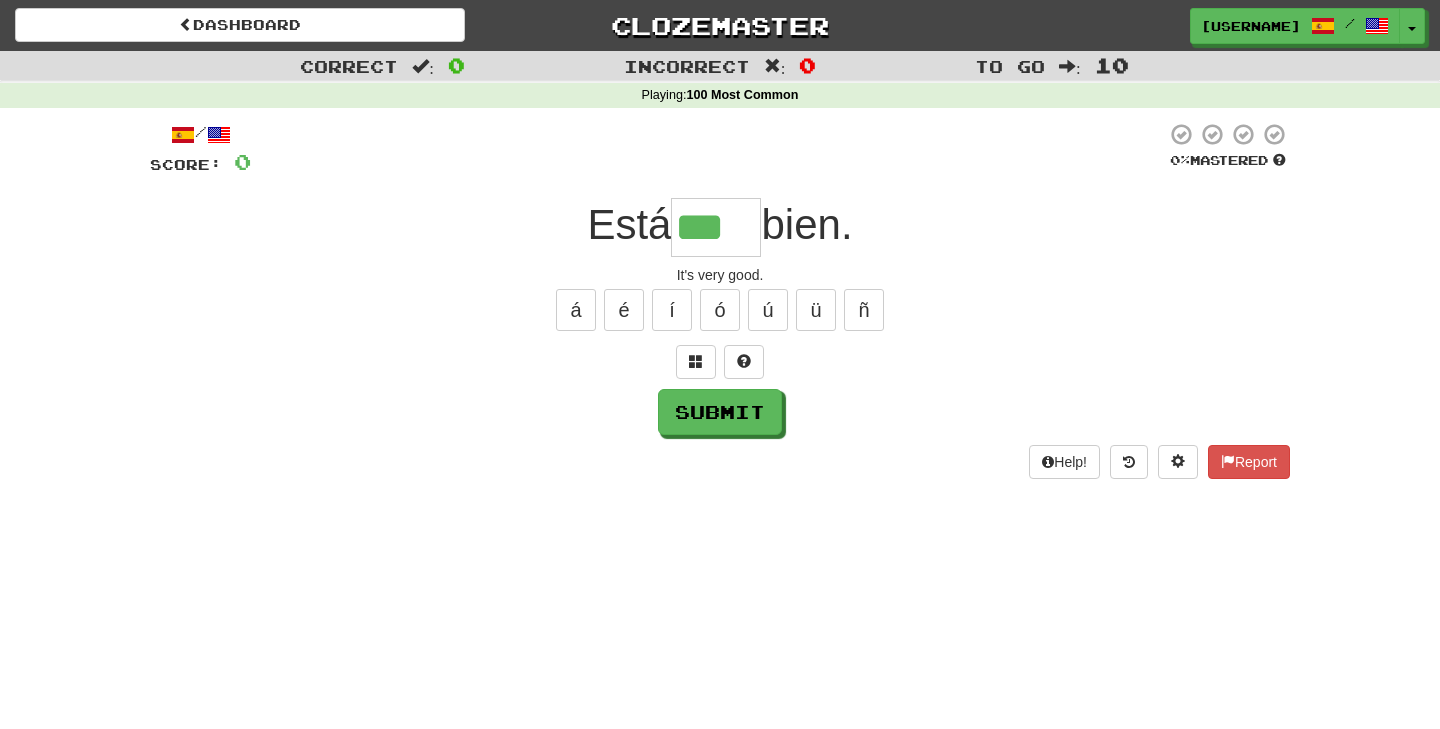 type on "***" 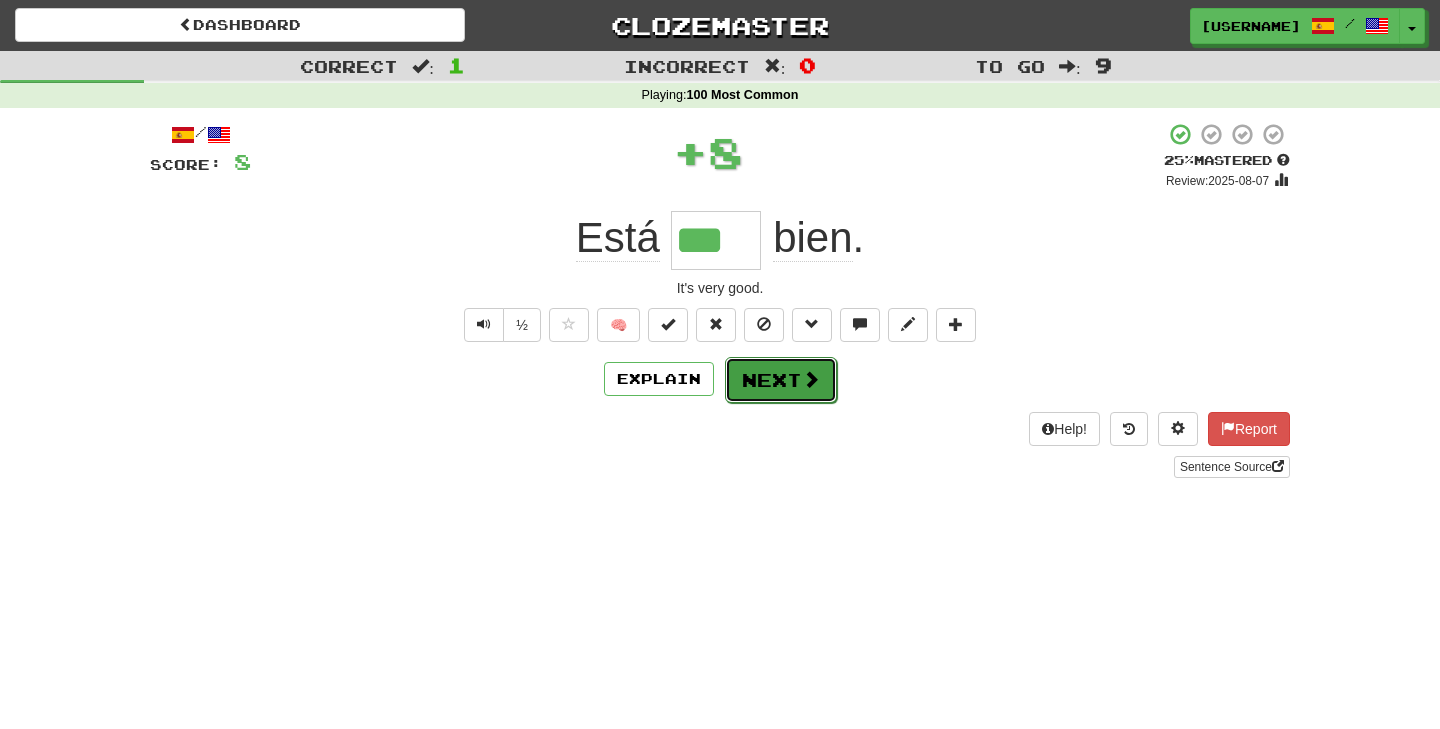 click on "Next" at bounding box center (781, 380) 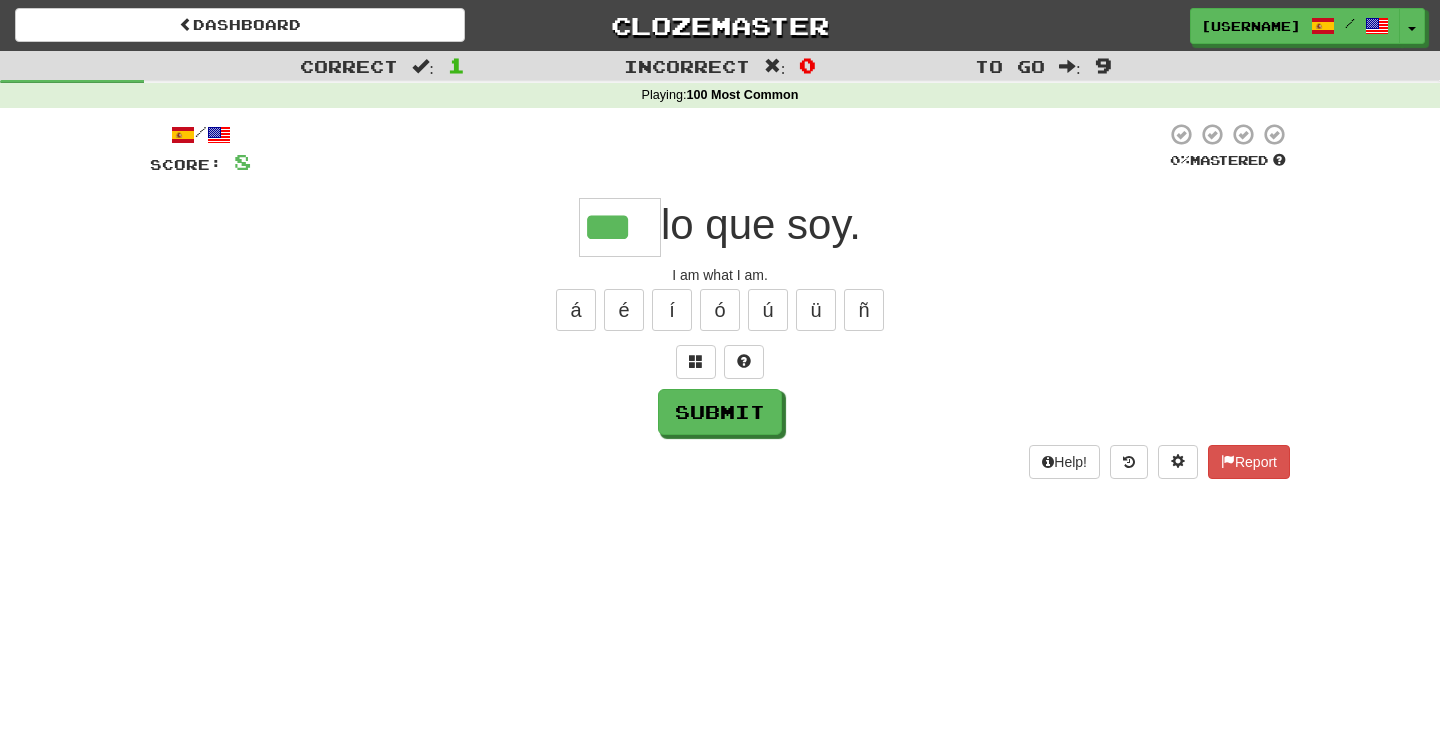 type on "***" 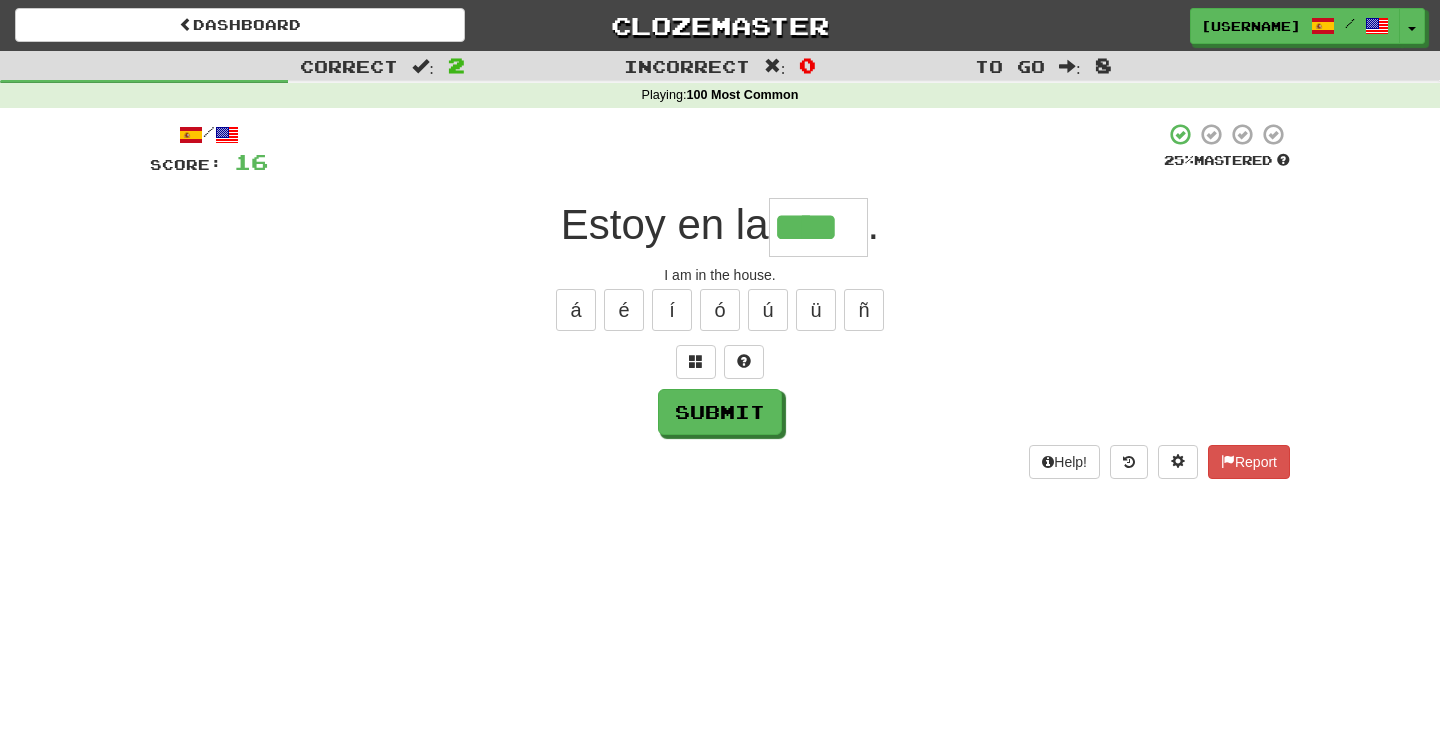 type on "****" 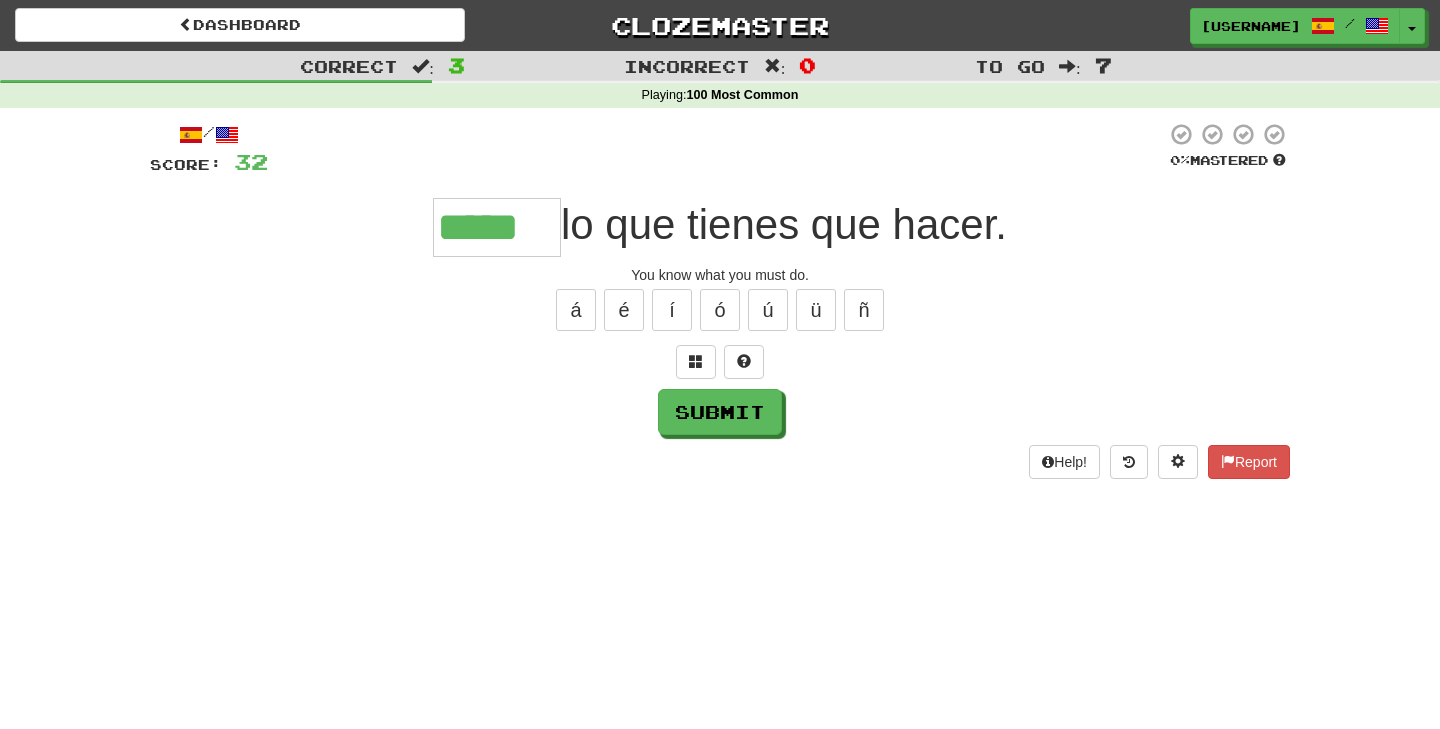 type on "*****" 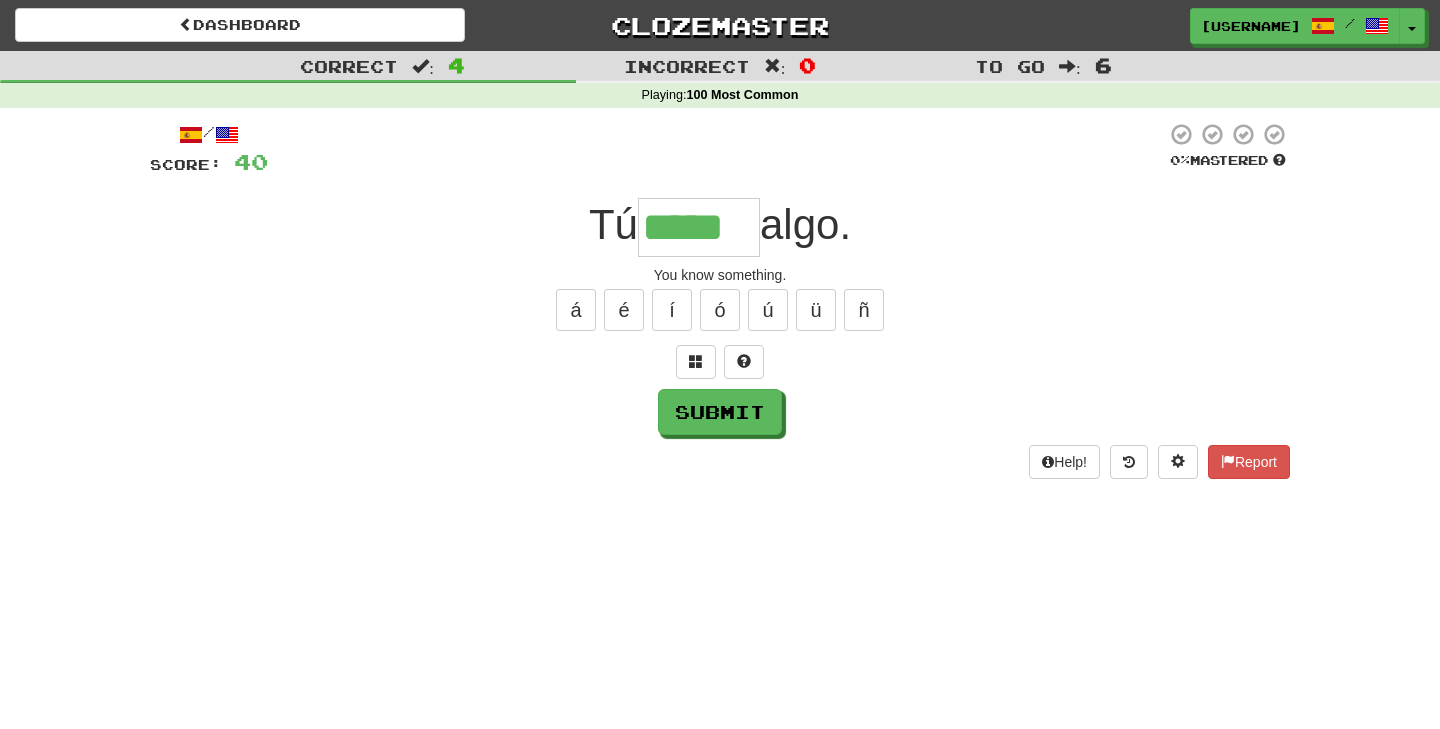 type on "*****" 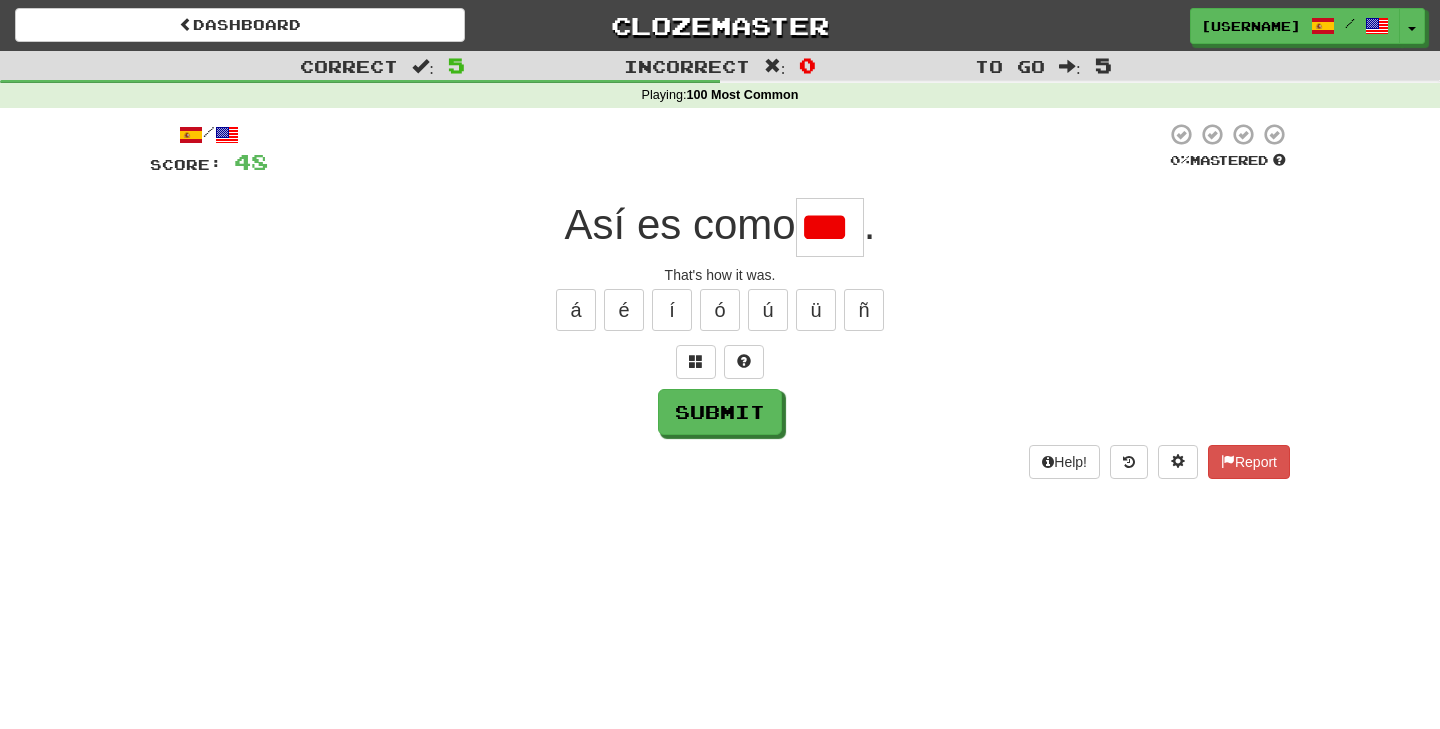 scroll, scrollTop: 0, scrollLeft: 0, axis: both 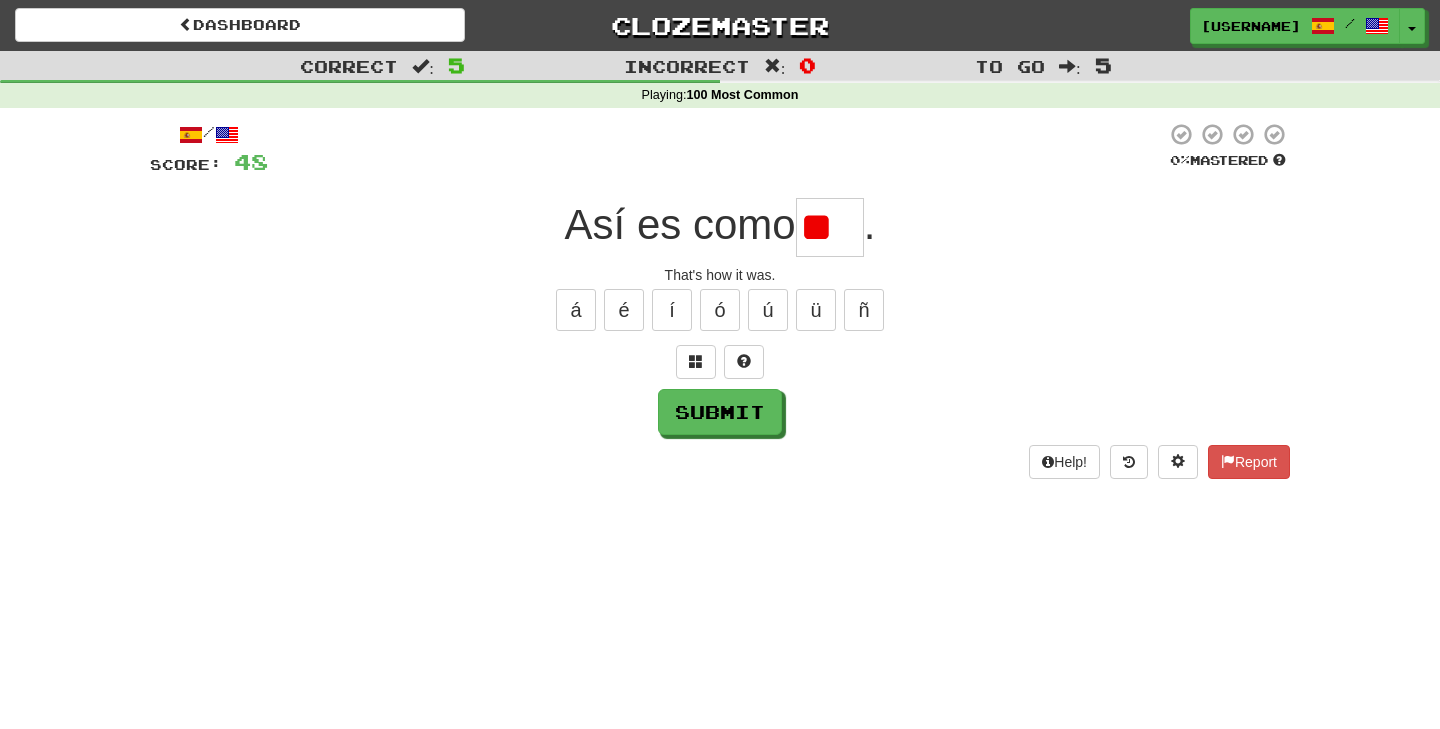 type on "*" 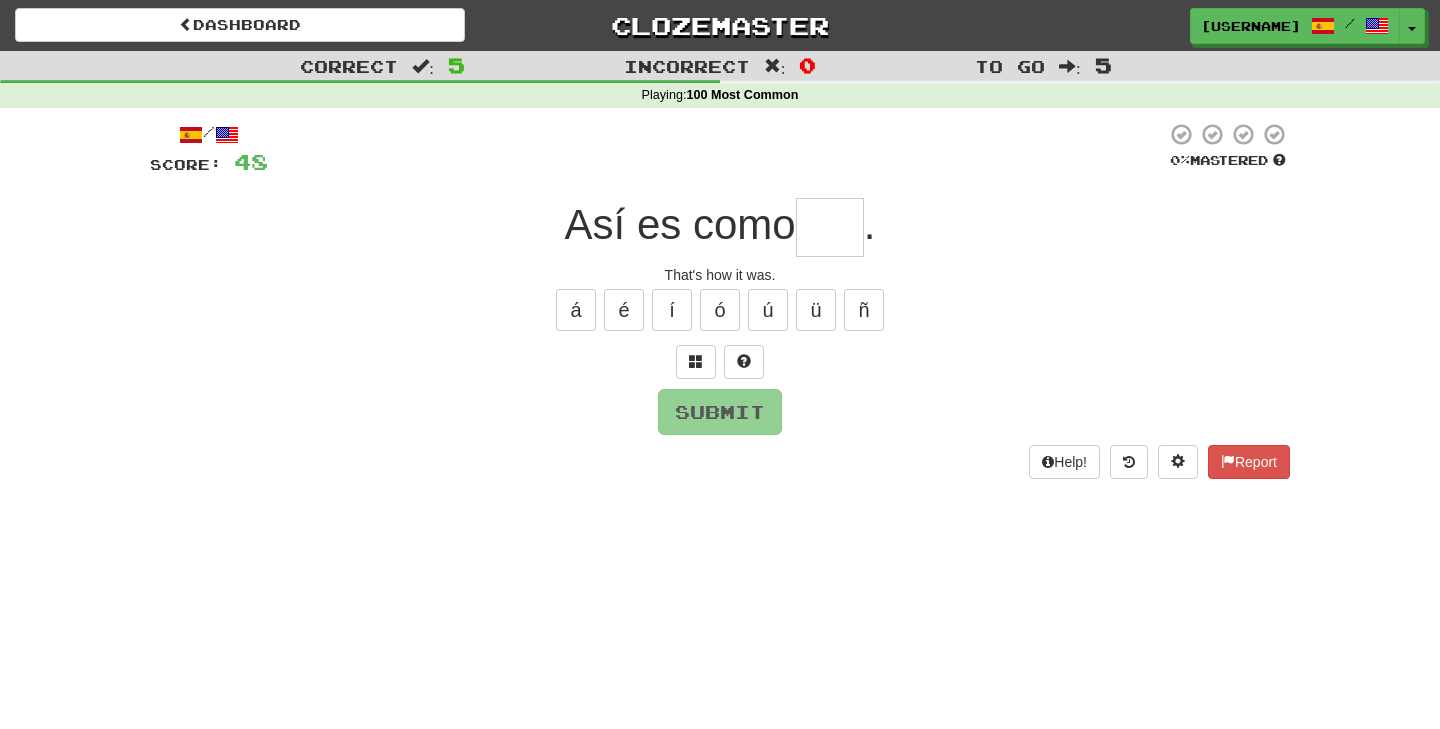 type on "***" 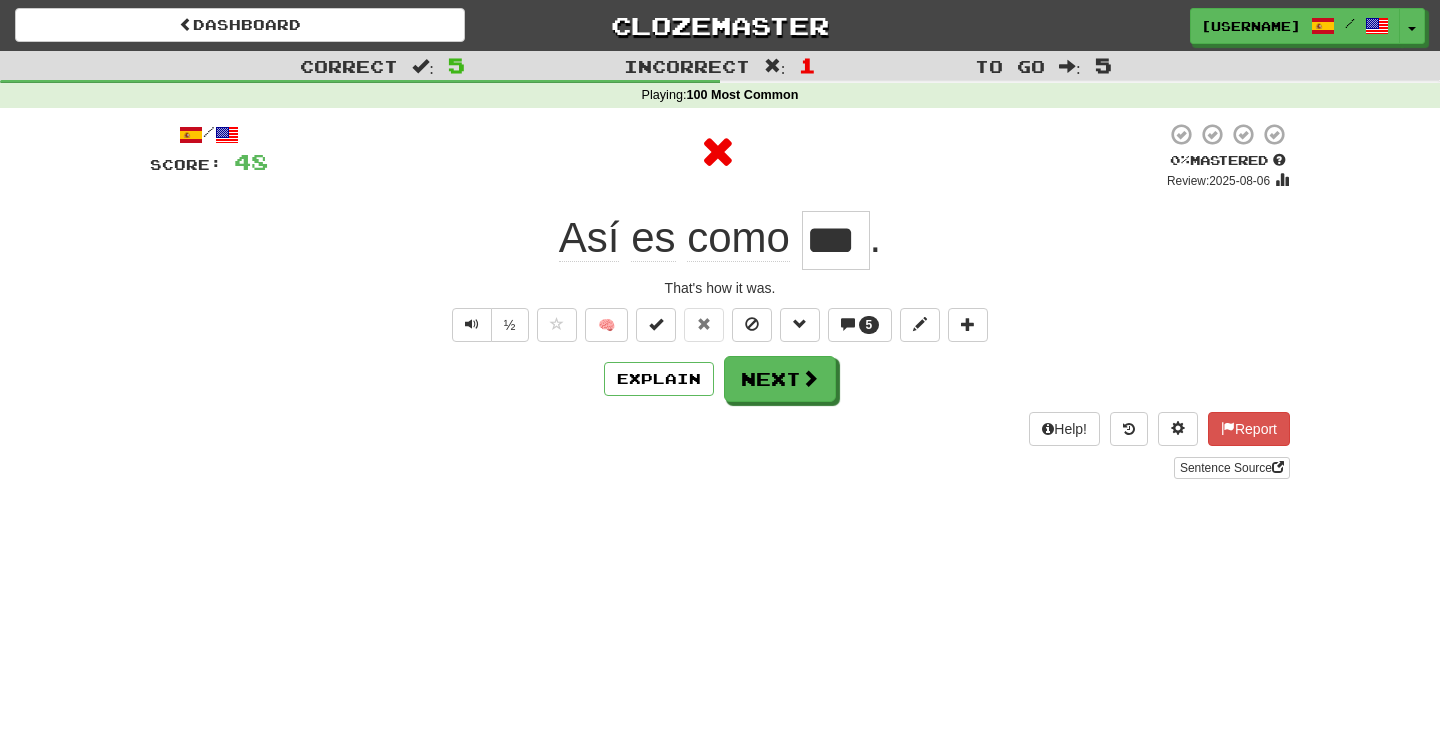 click on "***" at bounding box center (836, 240) 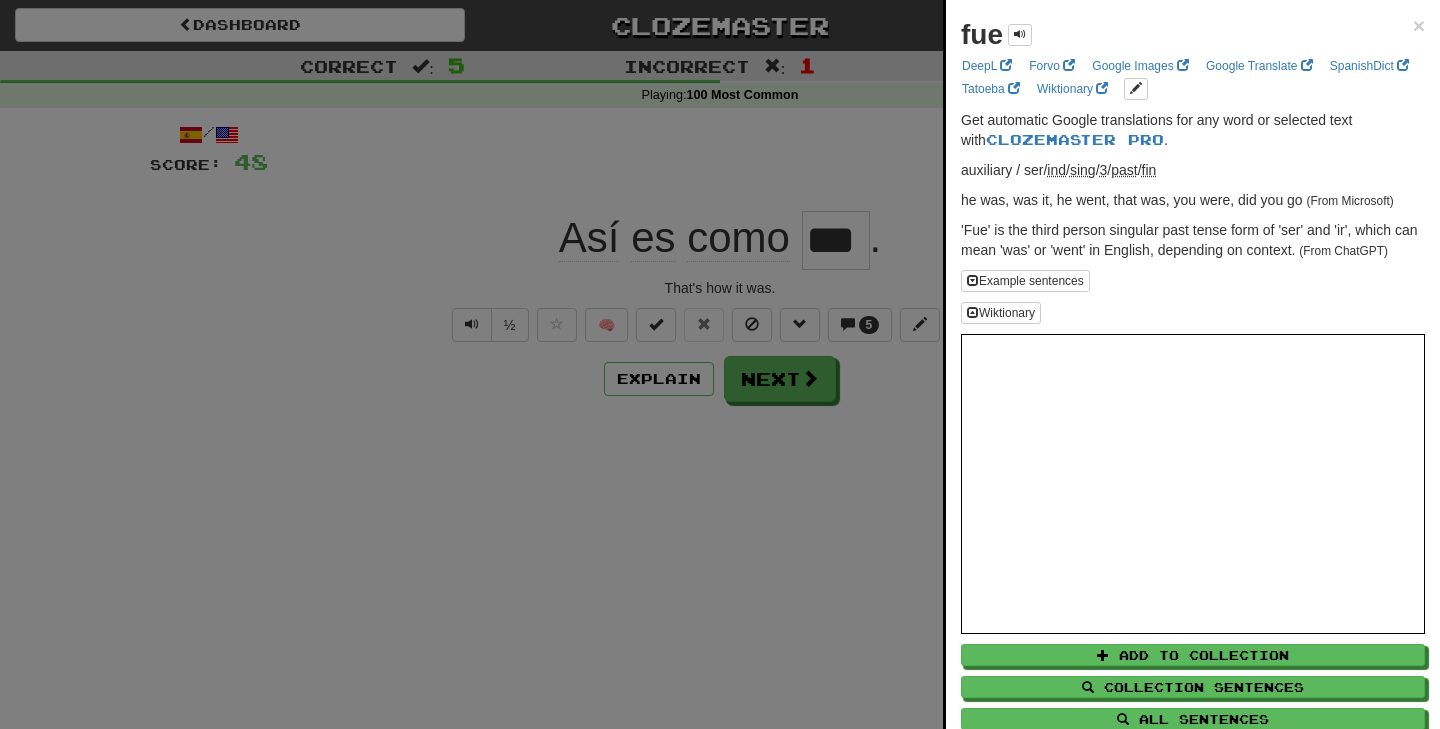 click at bounding box center [720, 364] 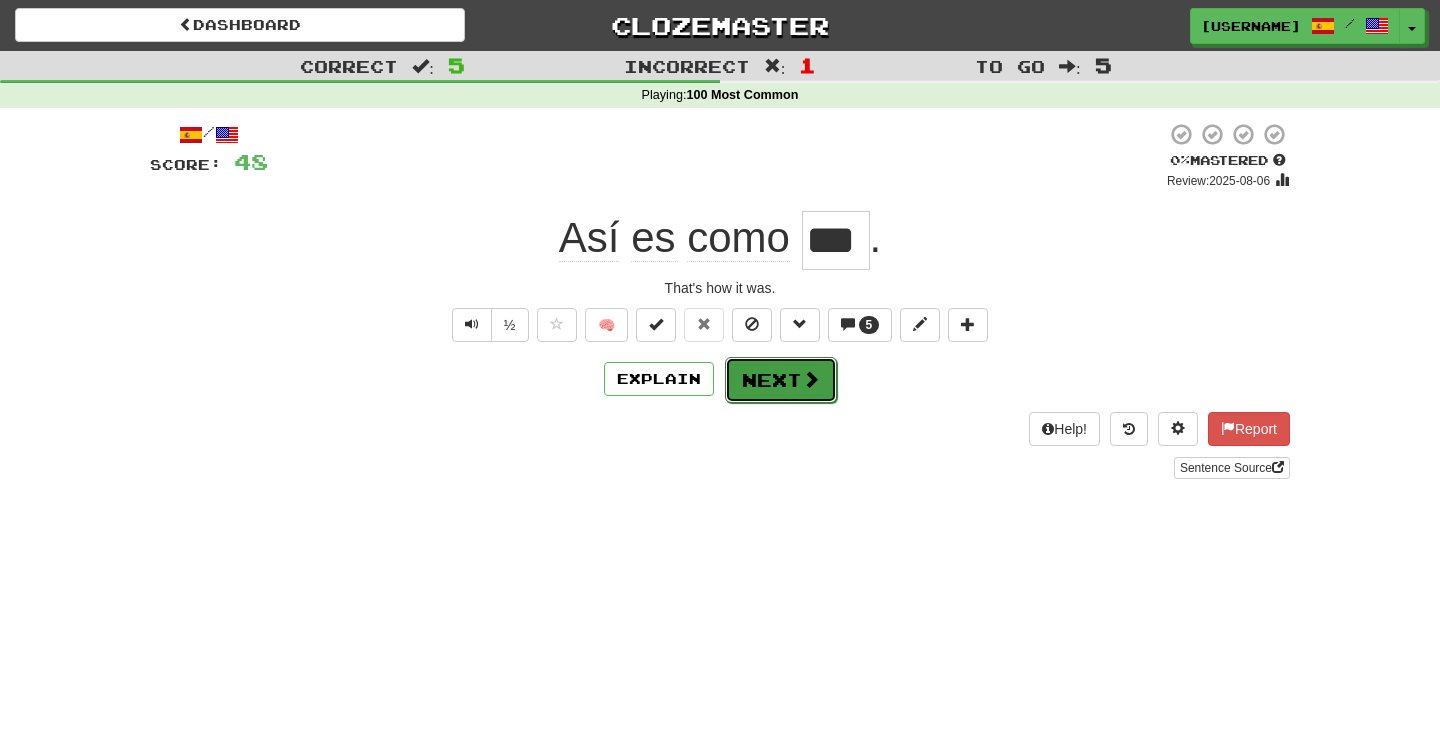 click at bounding box center (811, 379) 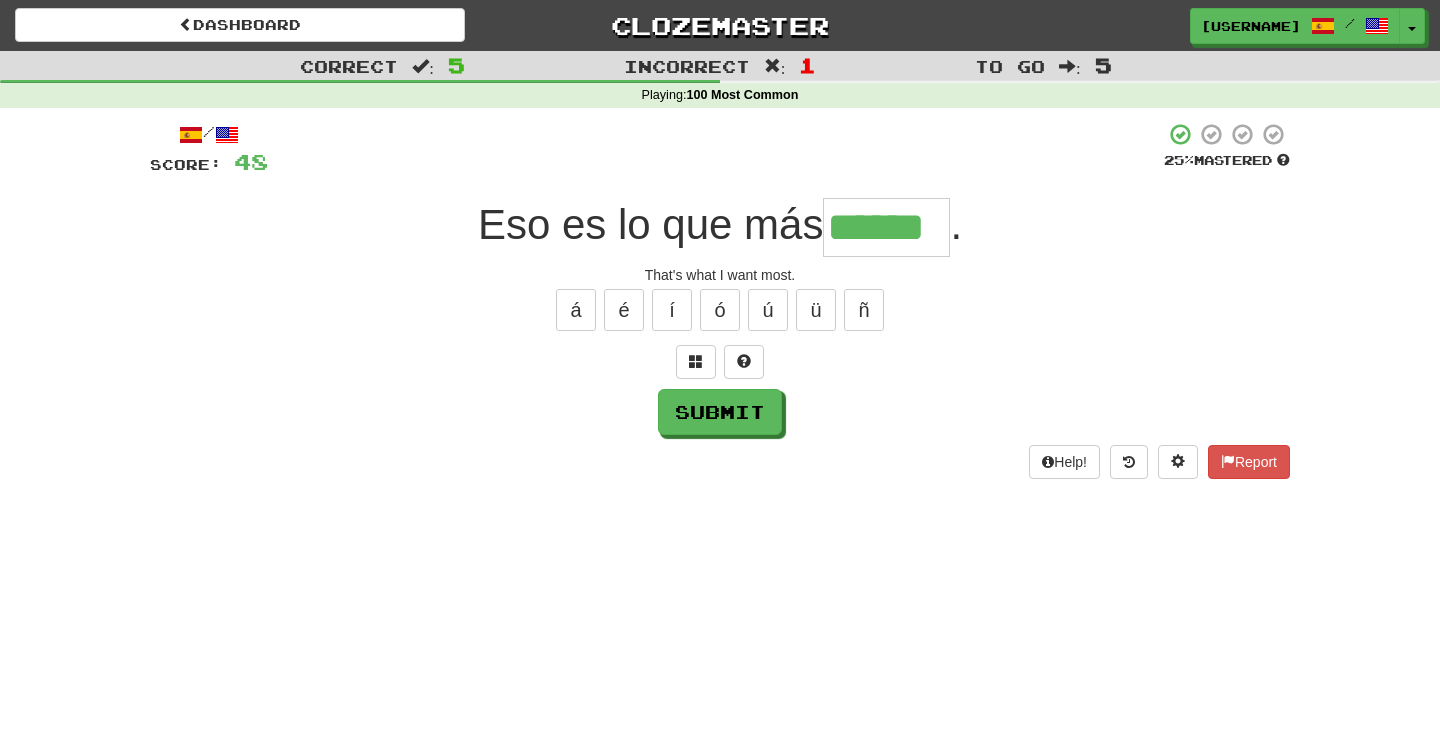 type on "******" 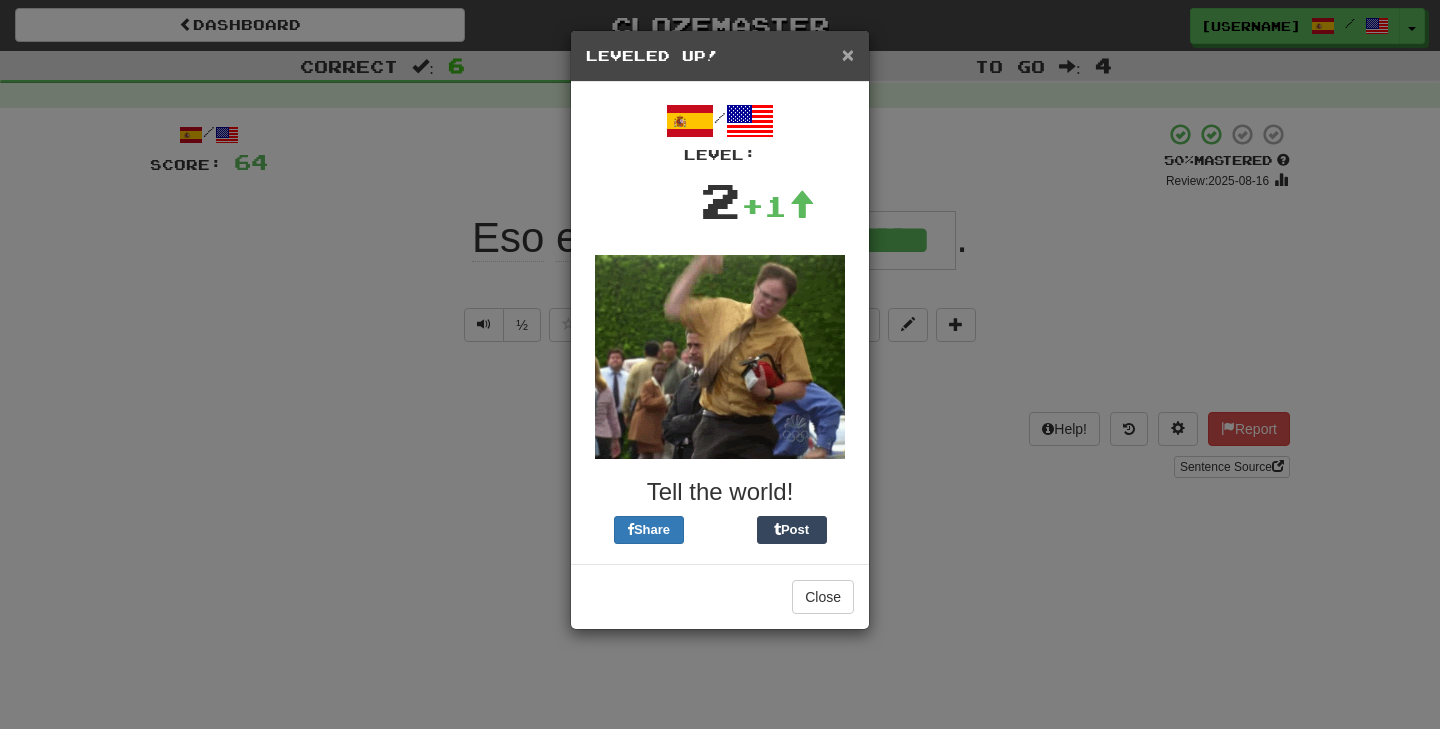 click on "×" at bounding box center (848, 54) 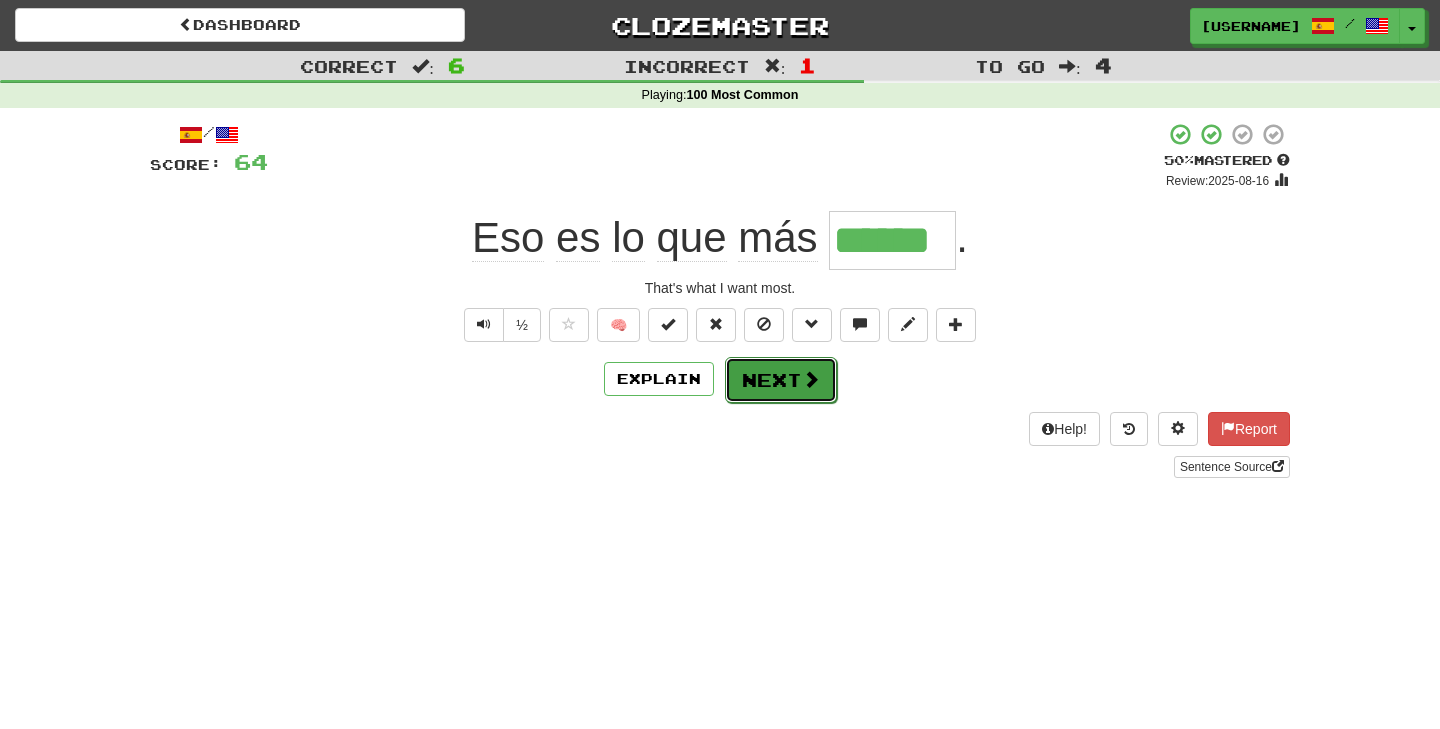 click on "Next" at bounding box center (781, 380) 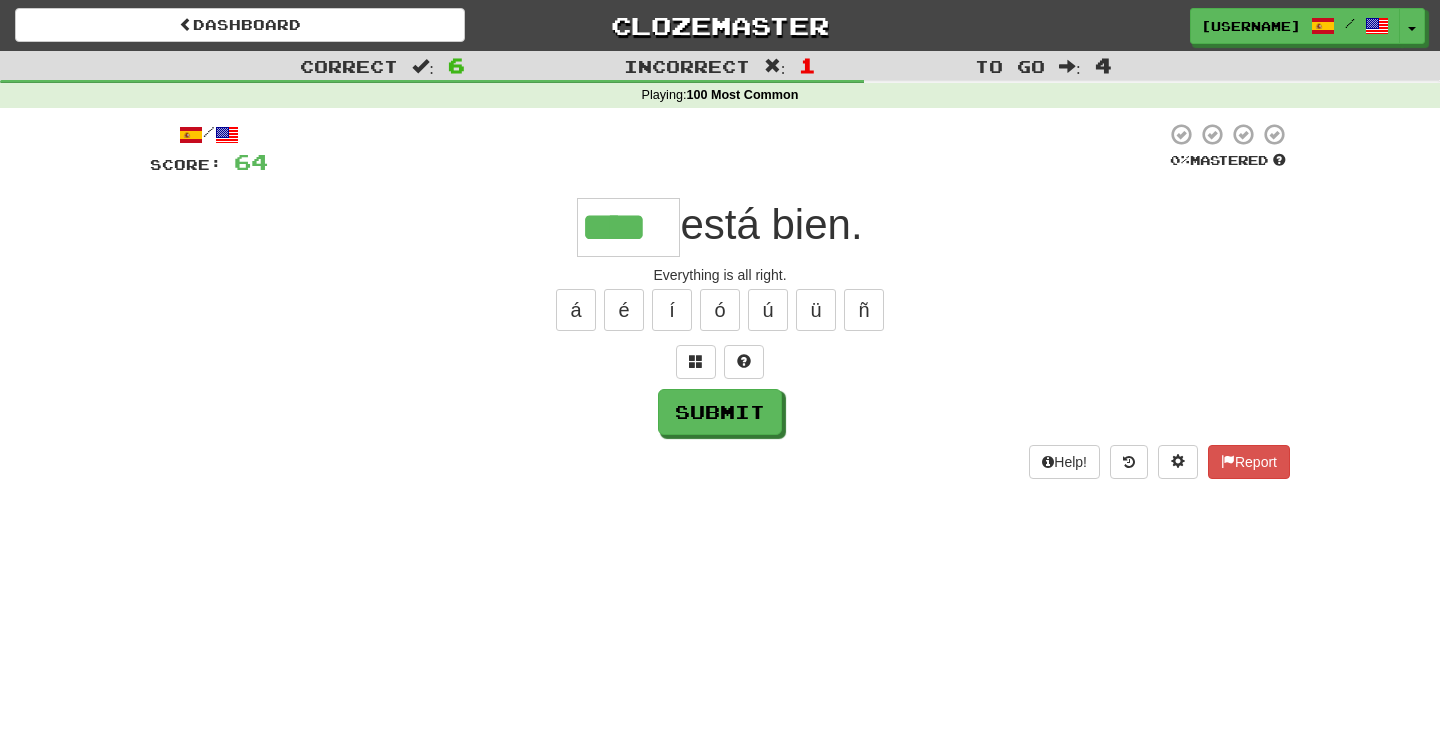 type on "****" 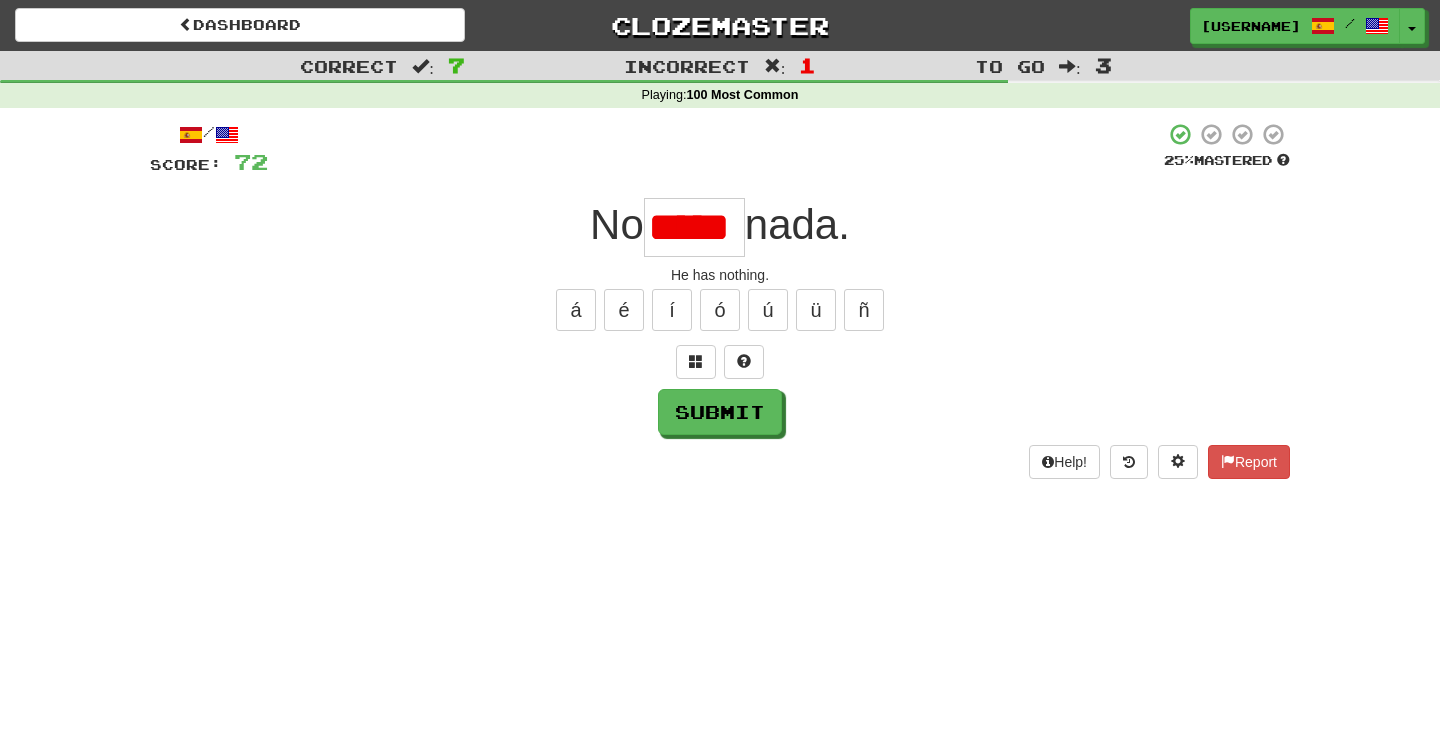 scroll, scrollTop: 0, scrollLeft: 0, axis: both 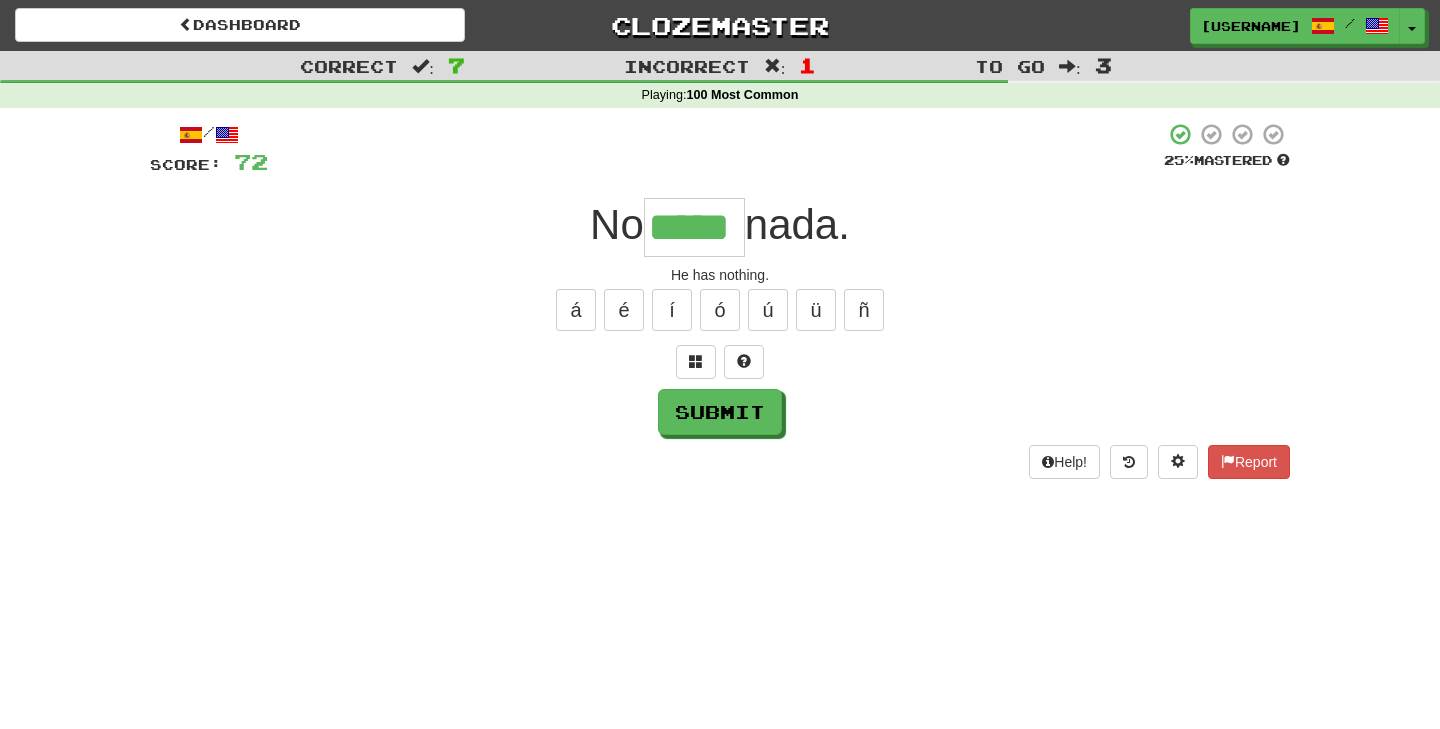 type on "*****" 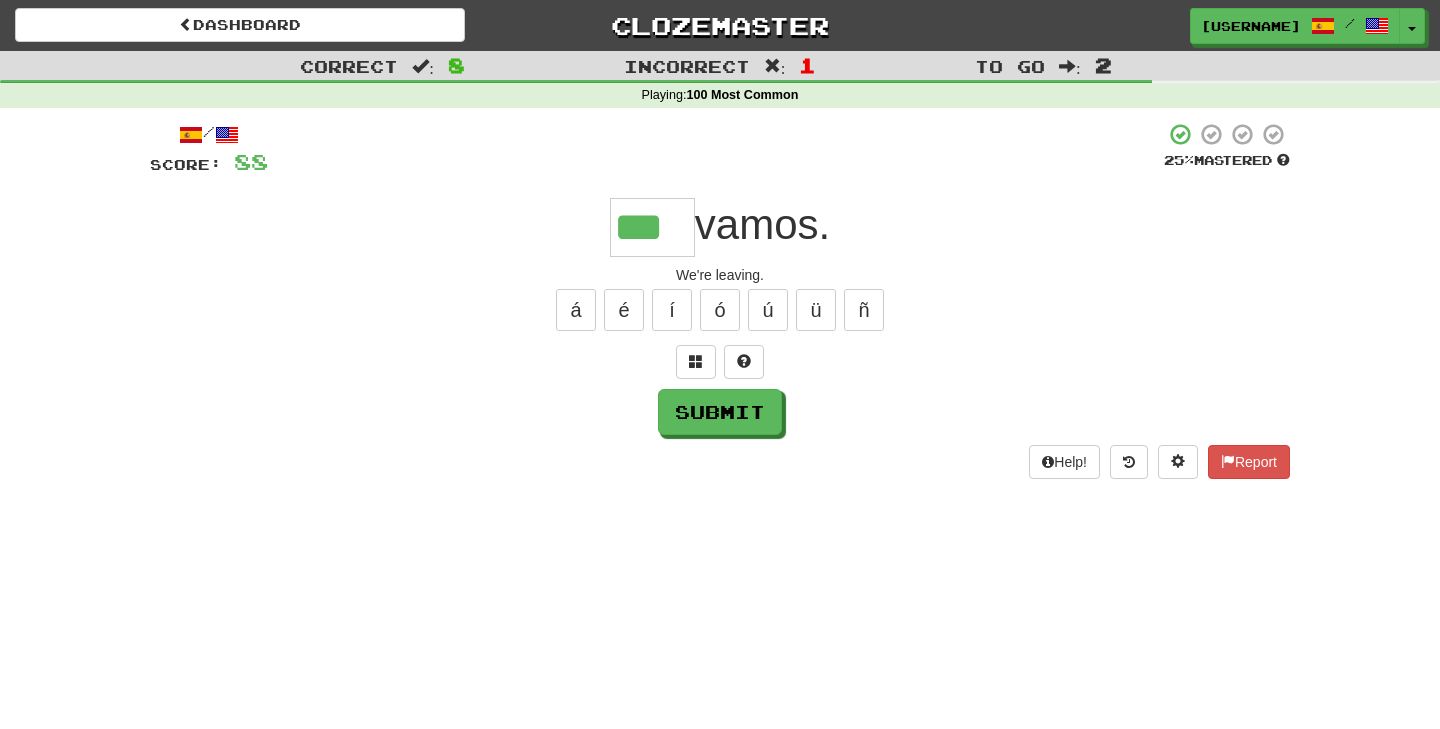 type on "***" 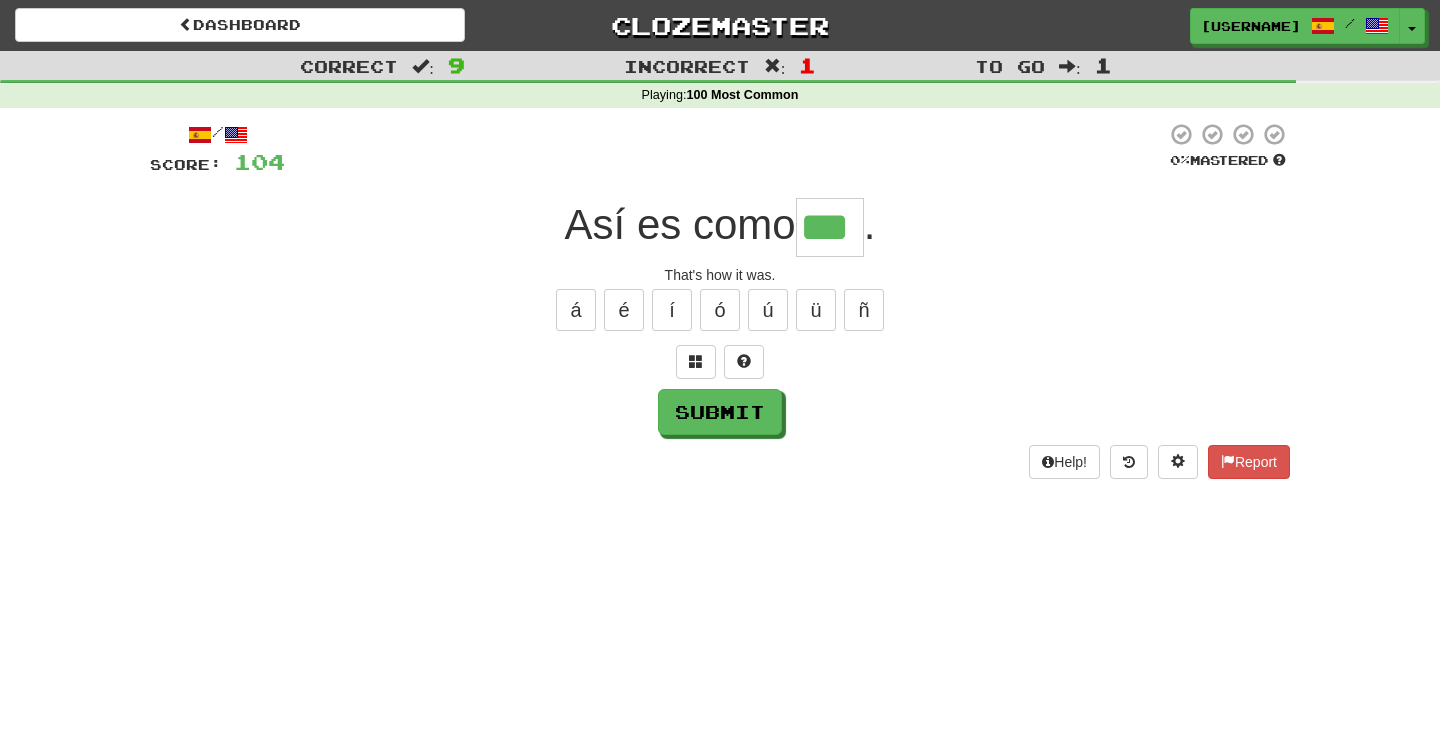 type on "***" 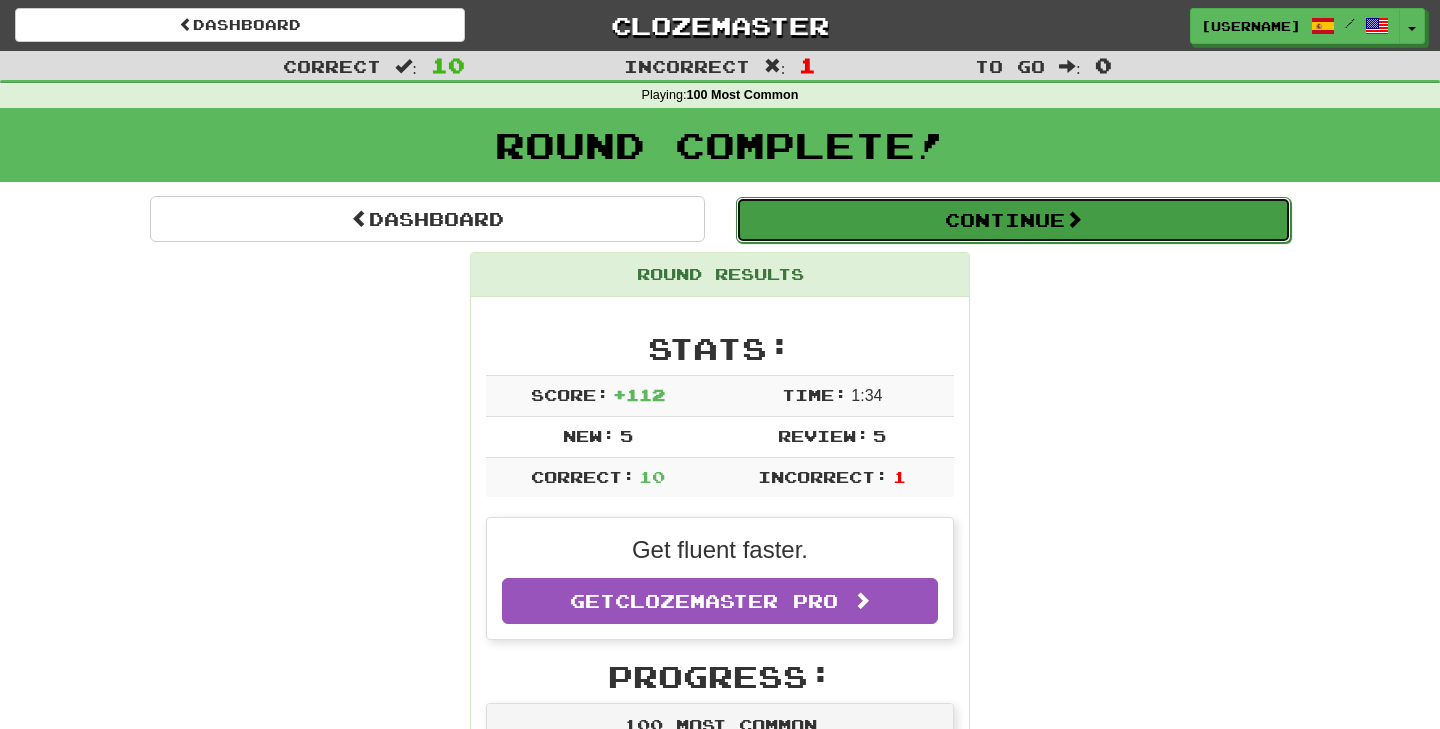 click on "Continue" at bounding box center (1013, 220) 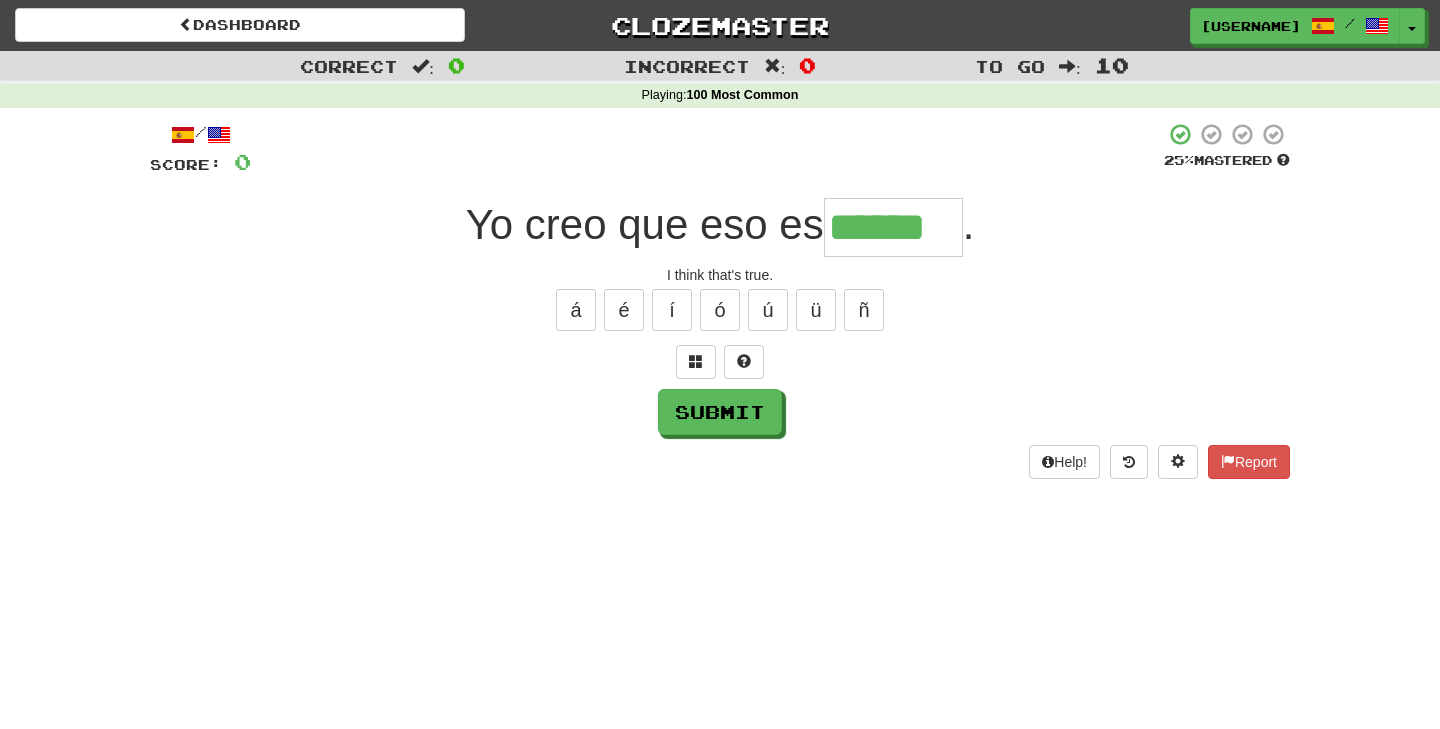type on "******" 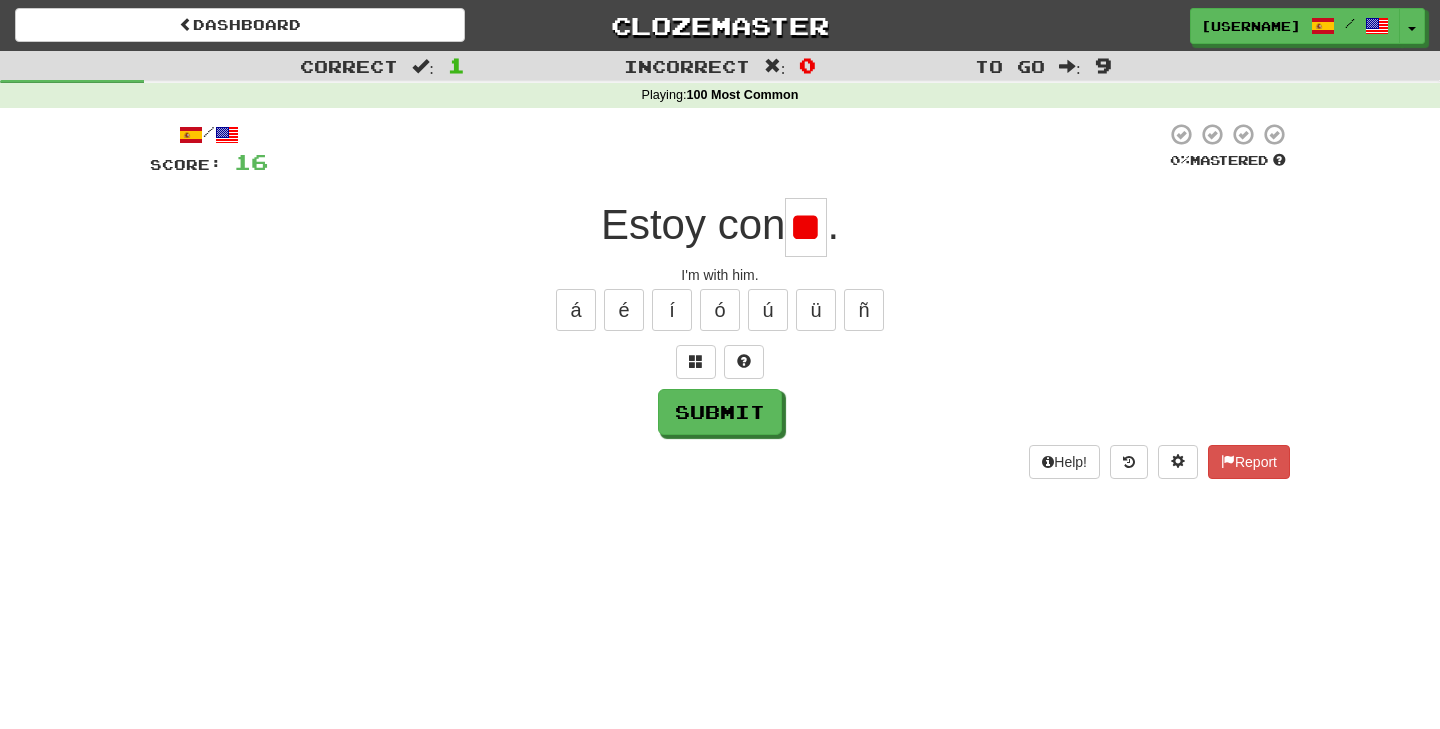 type on "*" 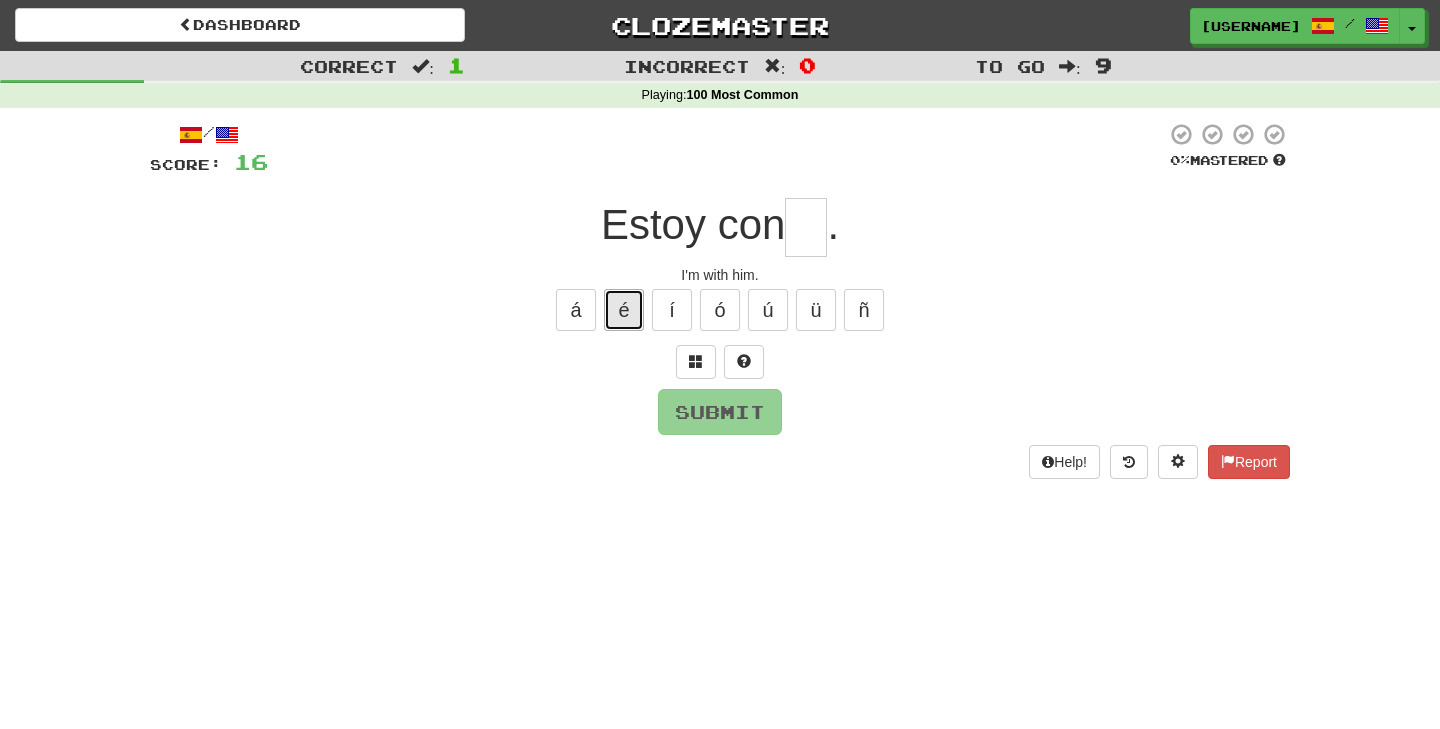 click on "é" at bounding box center [624, 310] 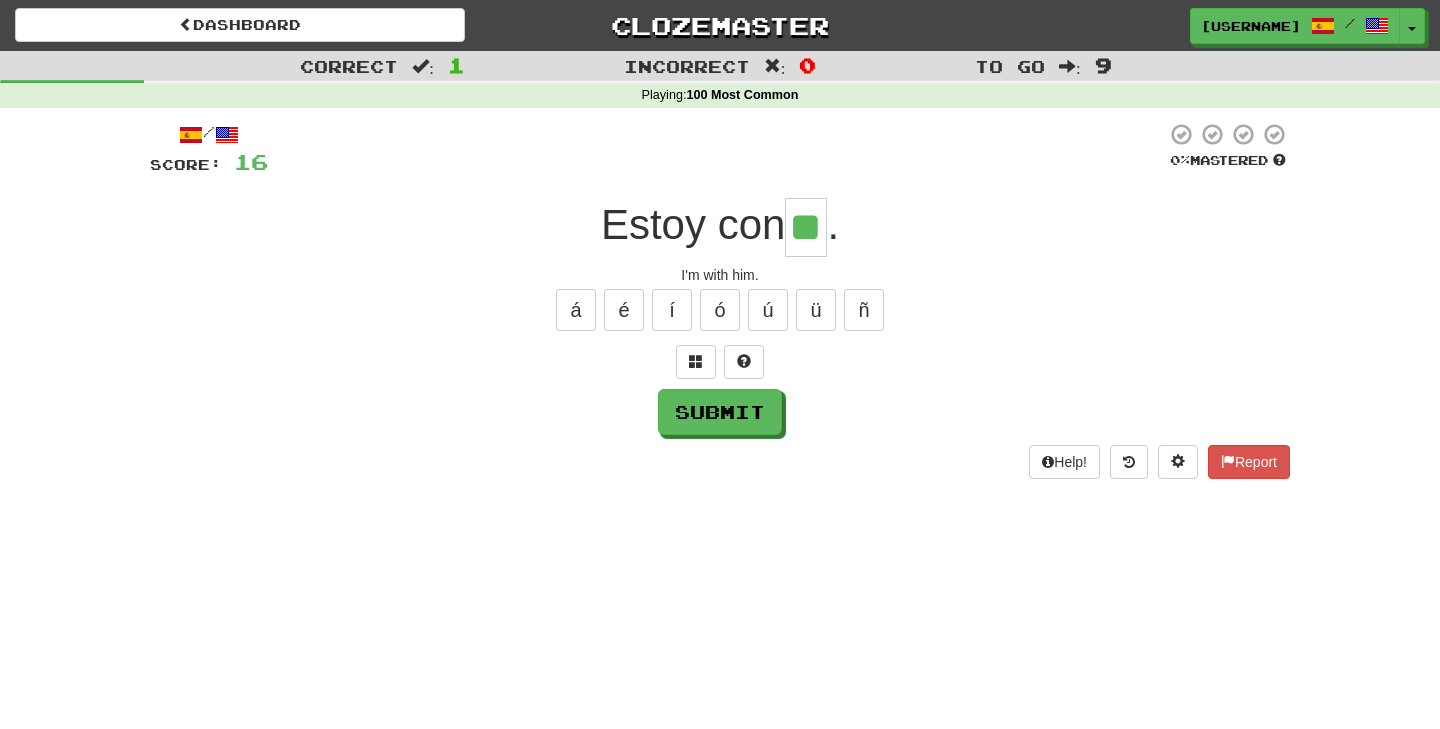 type on "**" 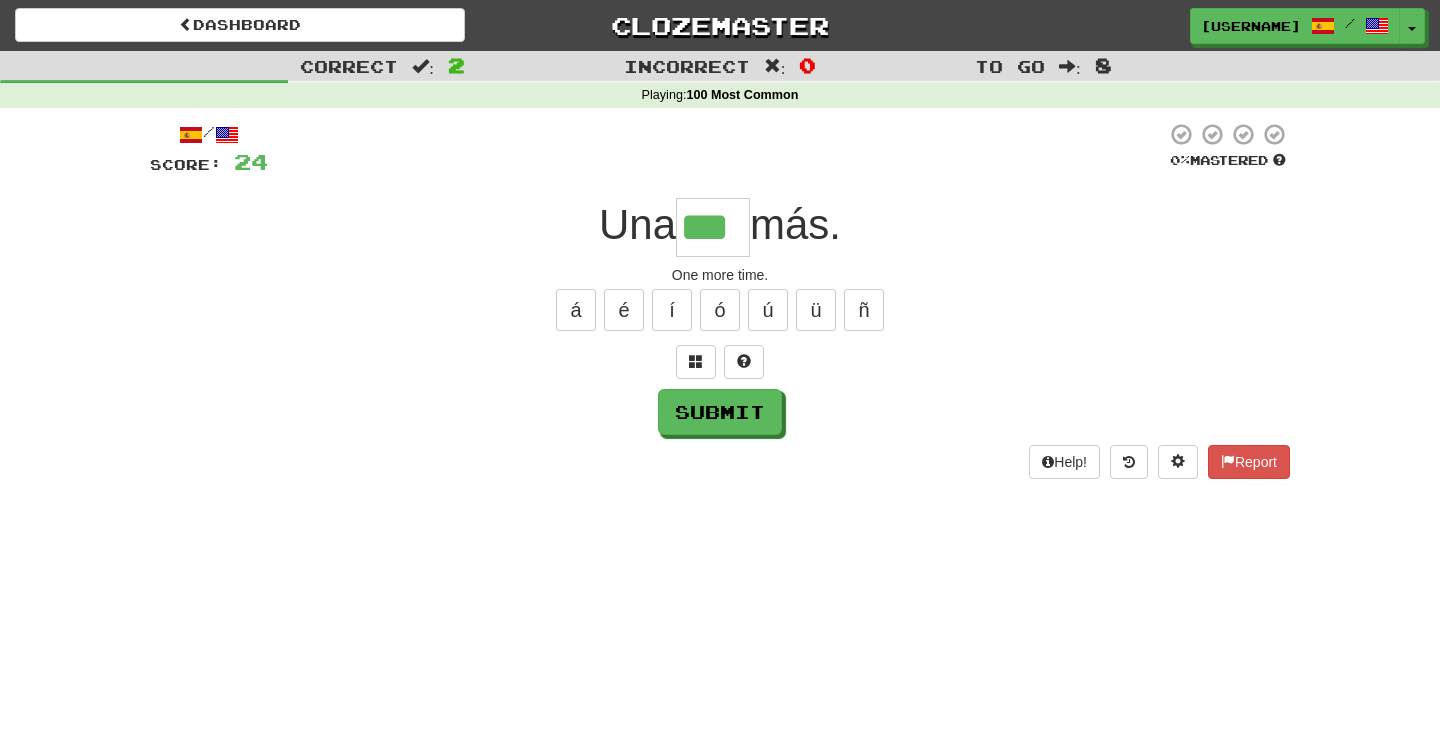 type on "***" 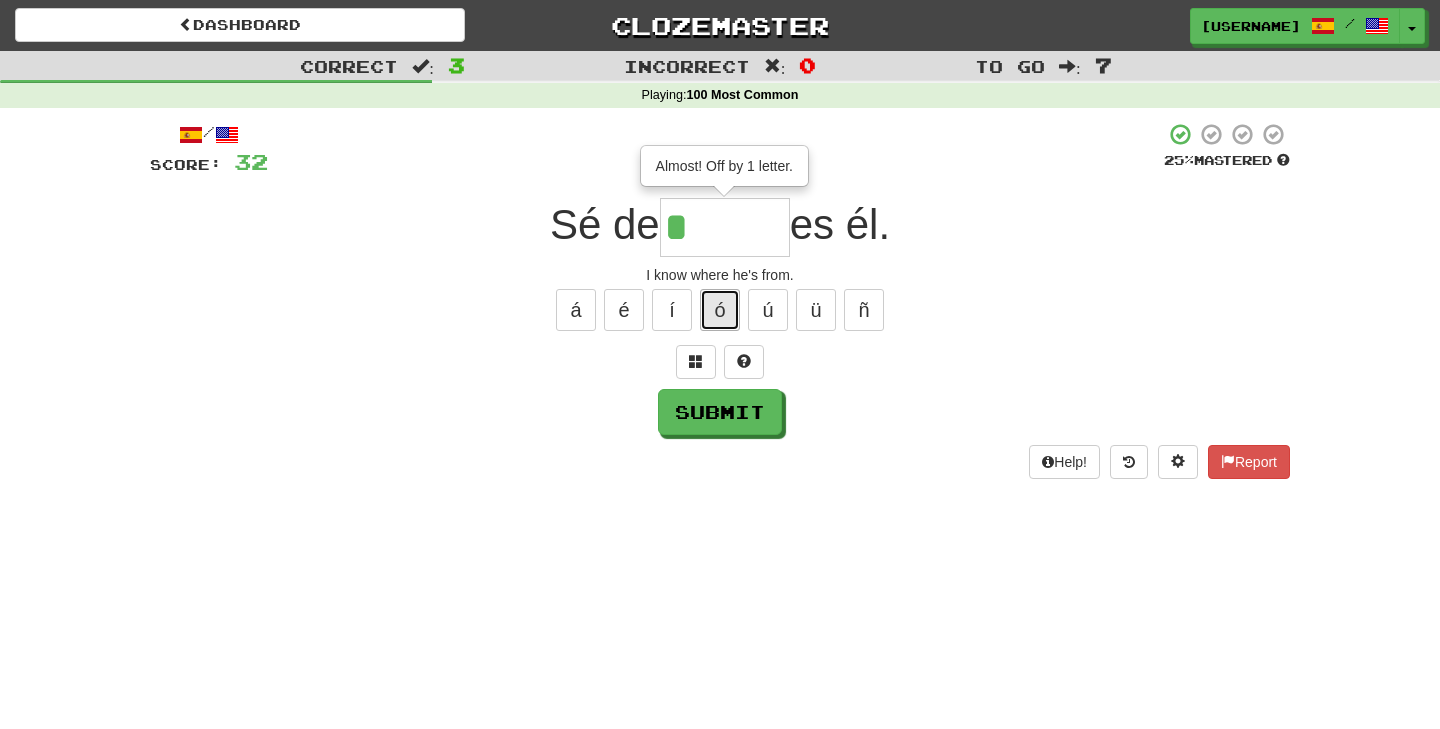 click on "ó" at bounding box center (720, 310) 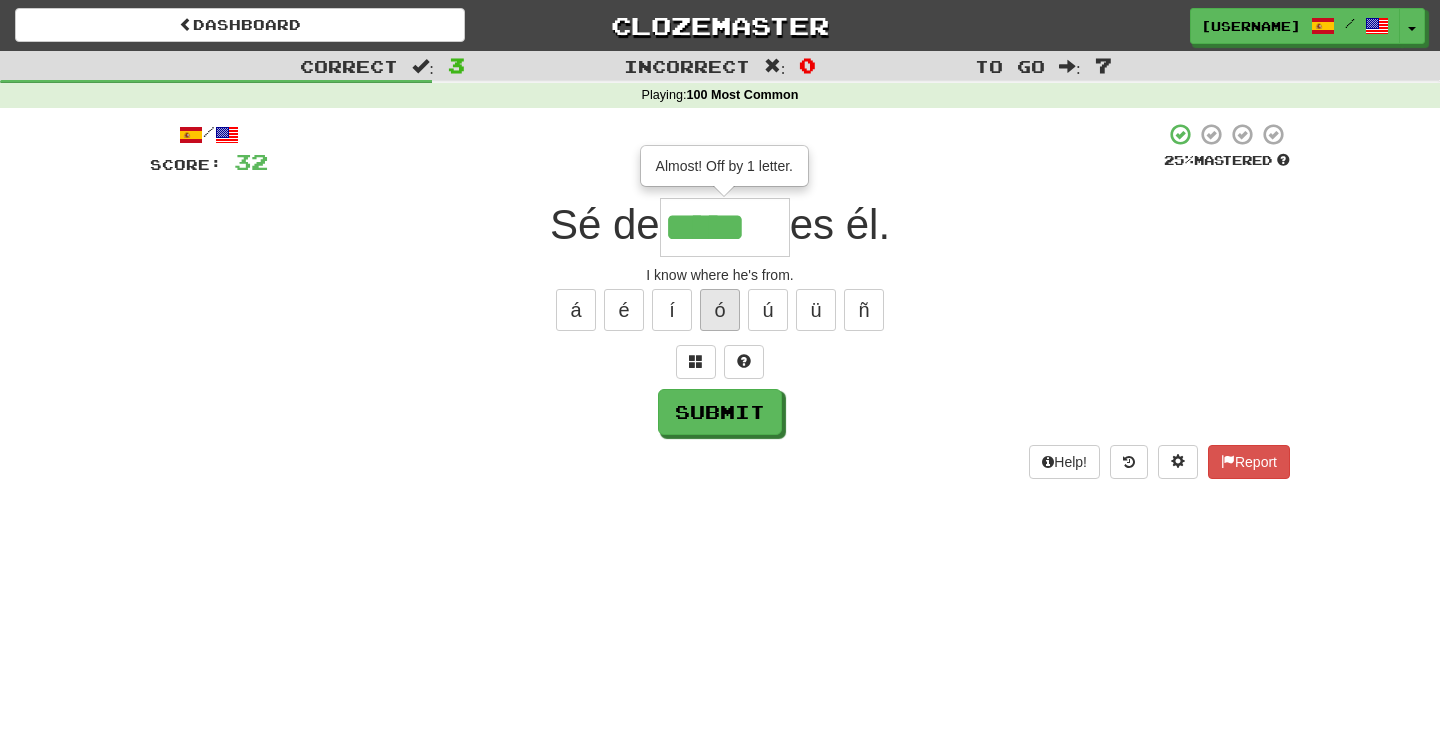 type on "*****" 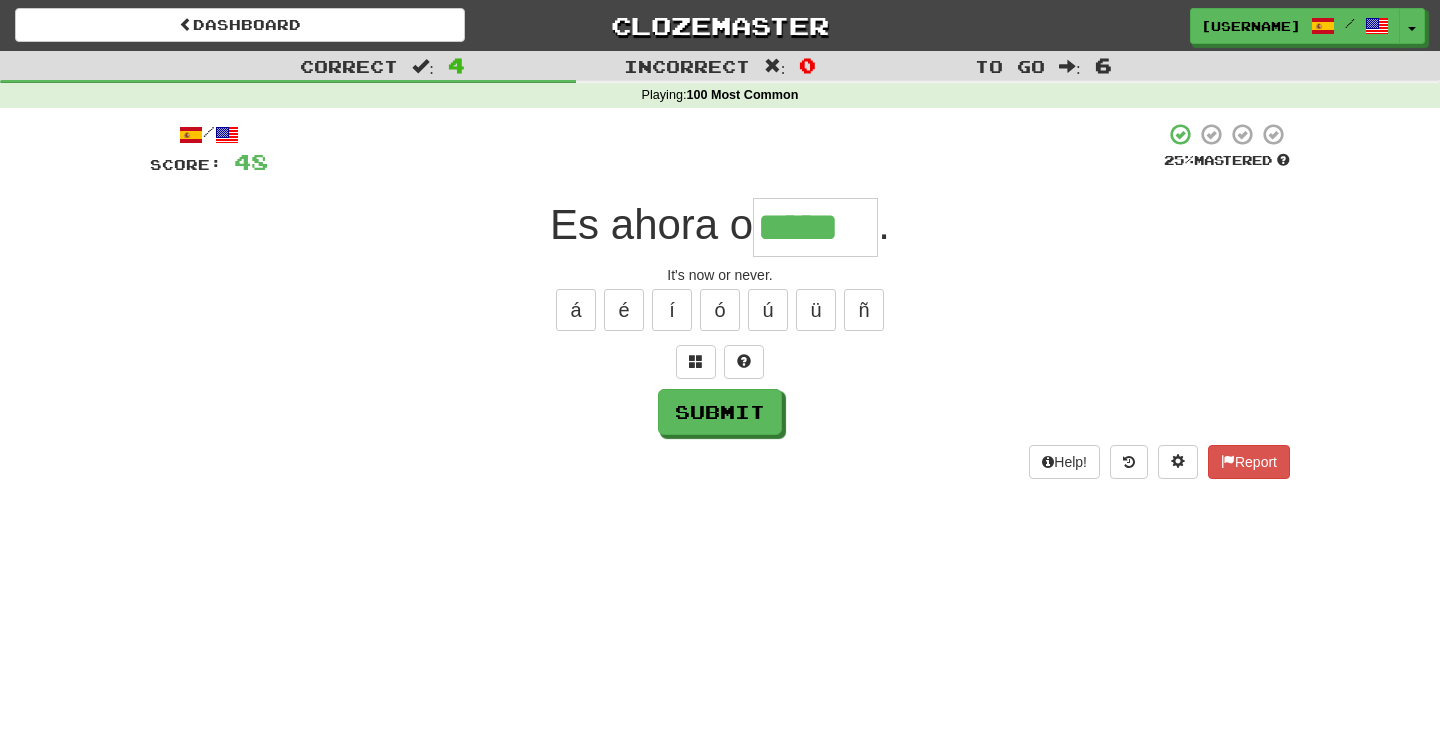 type on "*****" 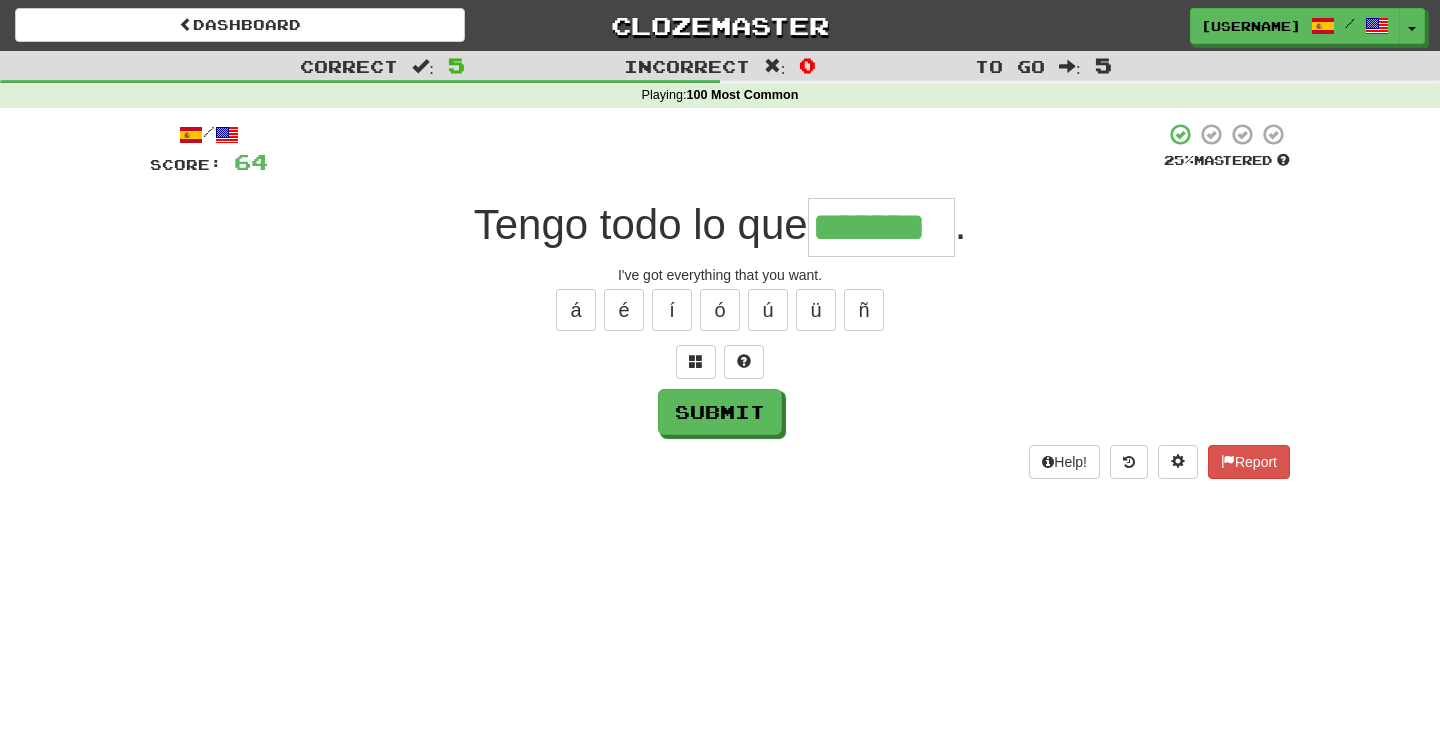 type on "*******" 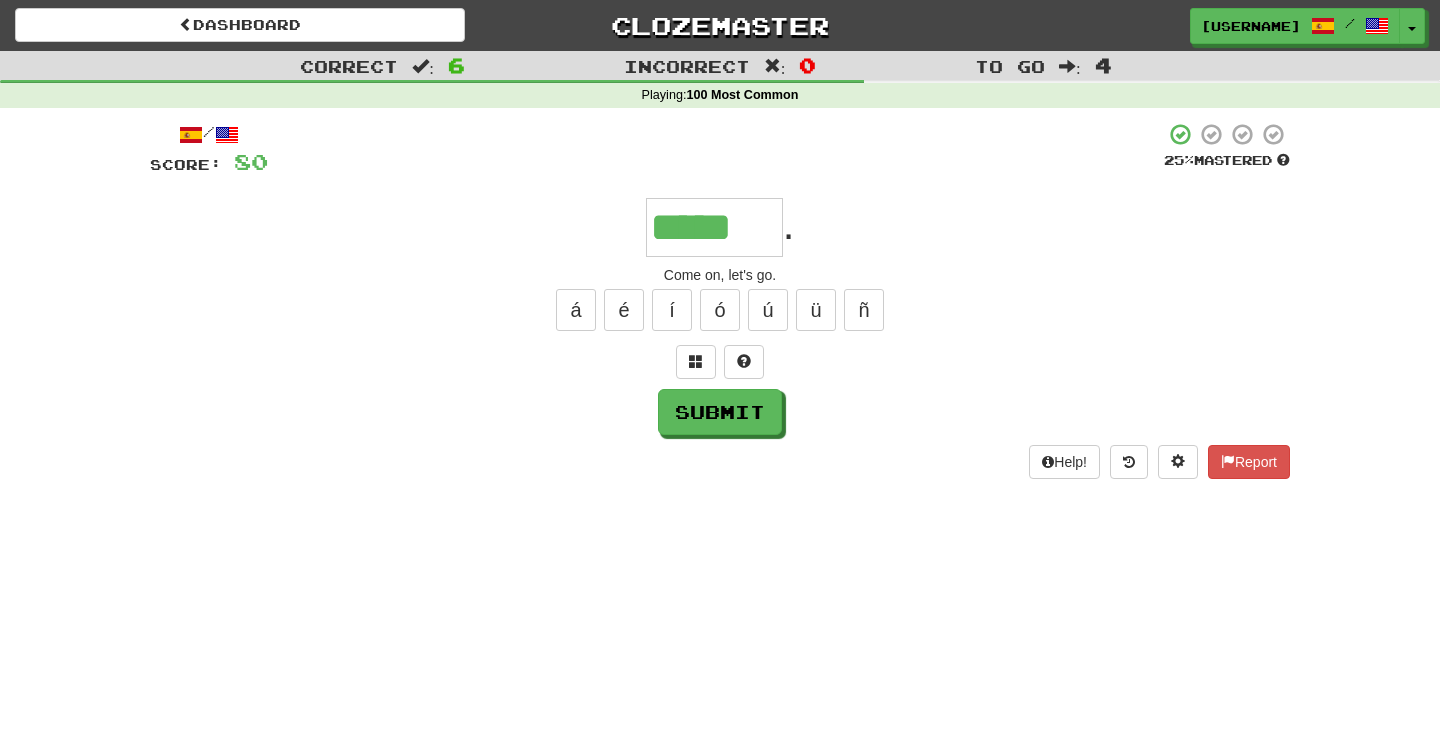 type on "*****" 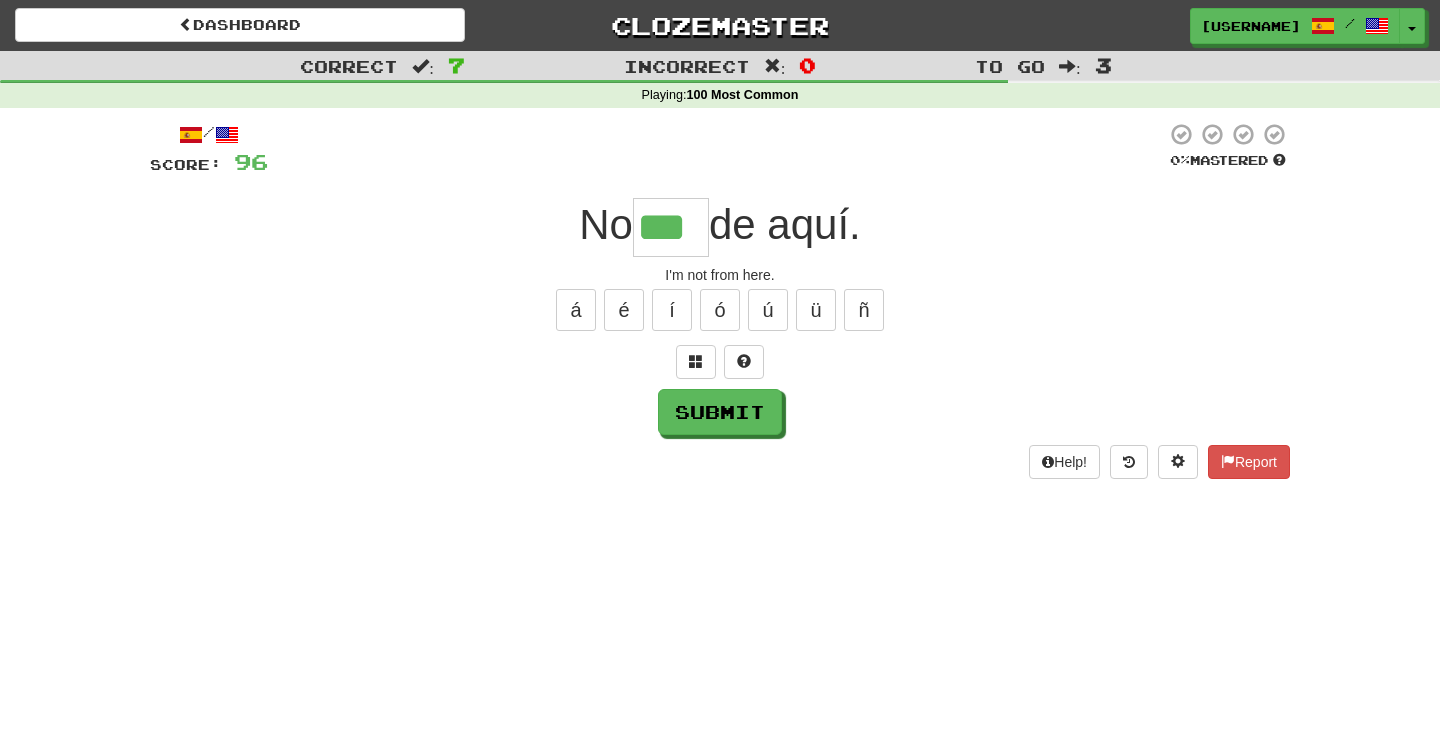 type on "***" 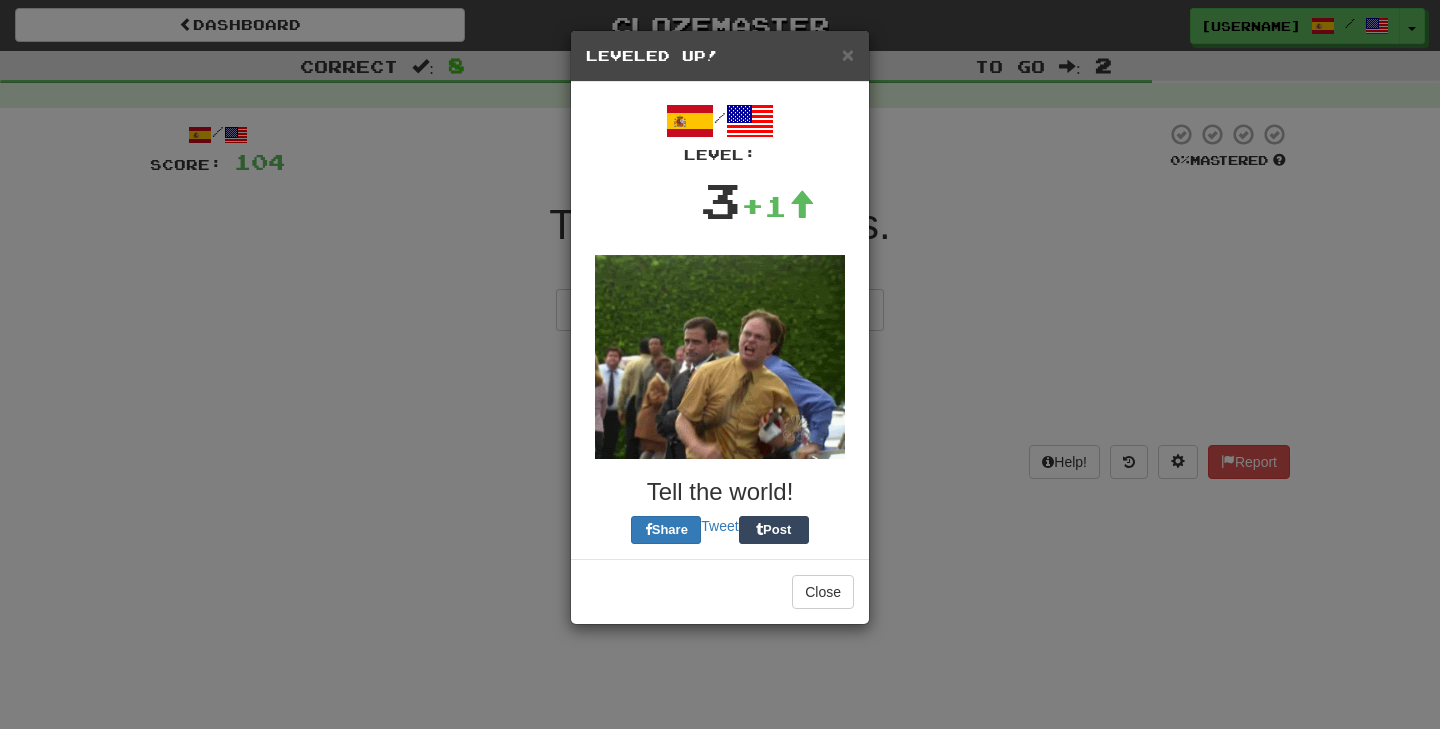 click on "Close" at bounding box center [720, 591] 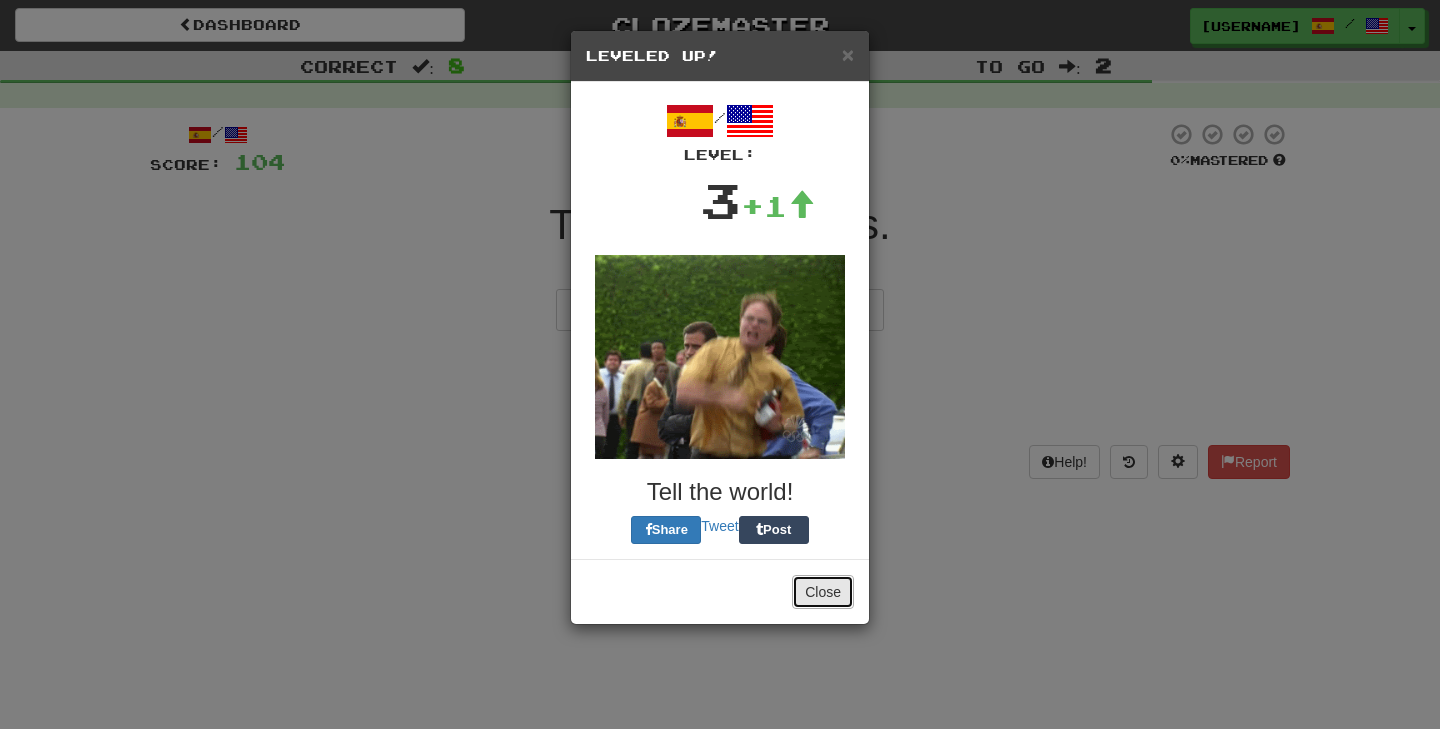 click on "Close" at bounding box center (823, 592) 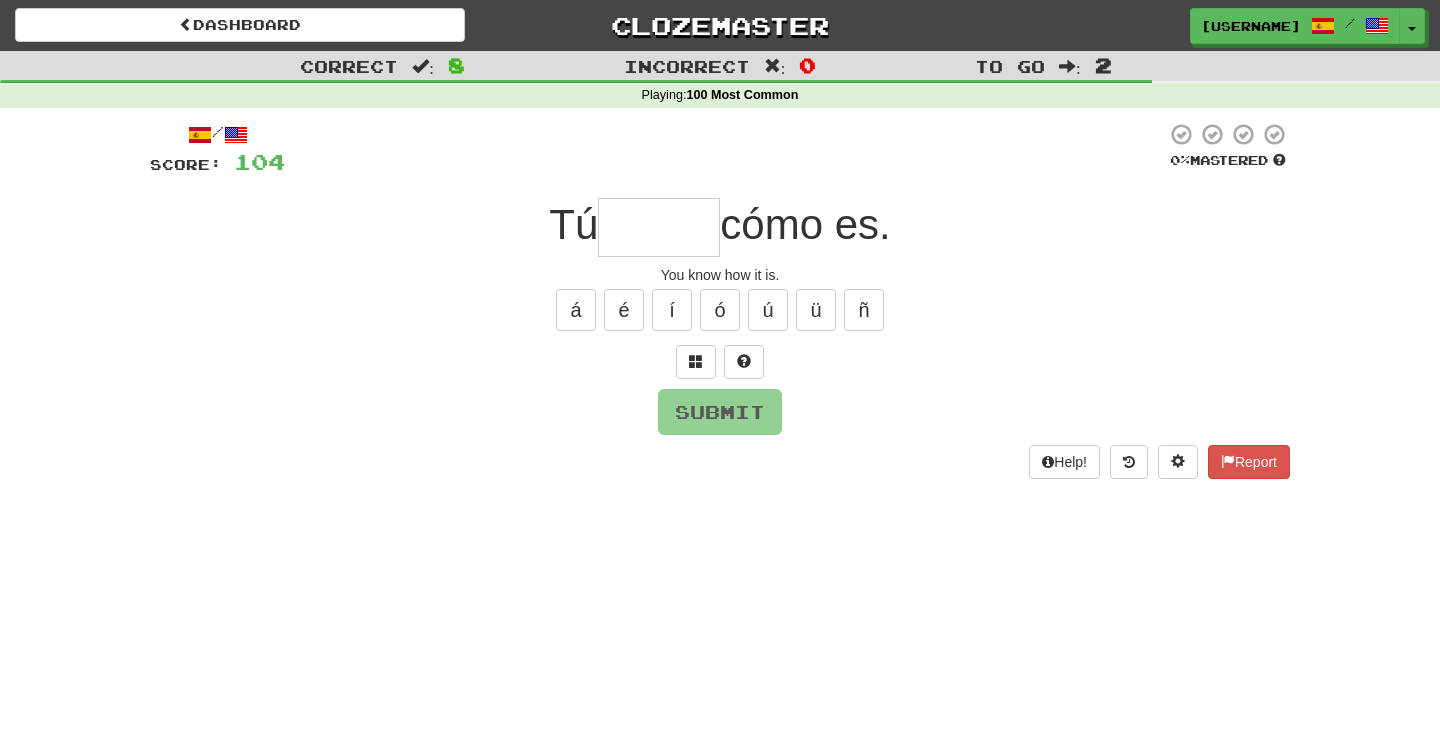 click at bounding box center (659, 227) 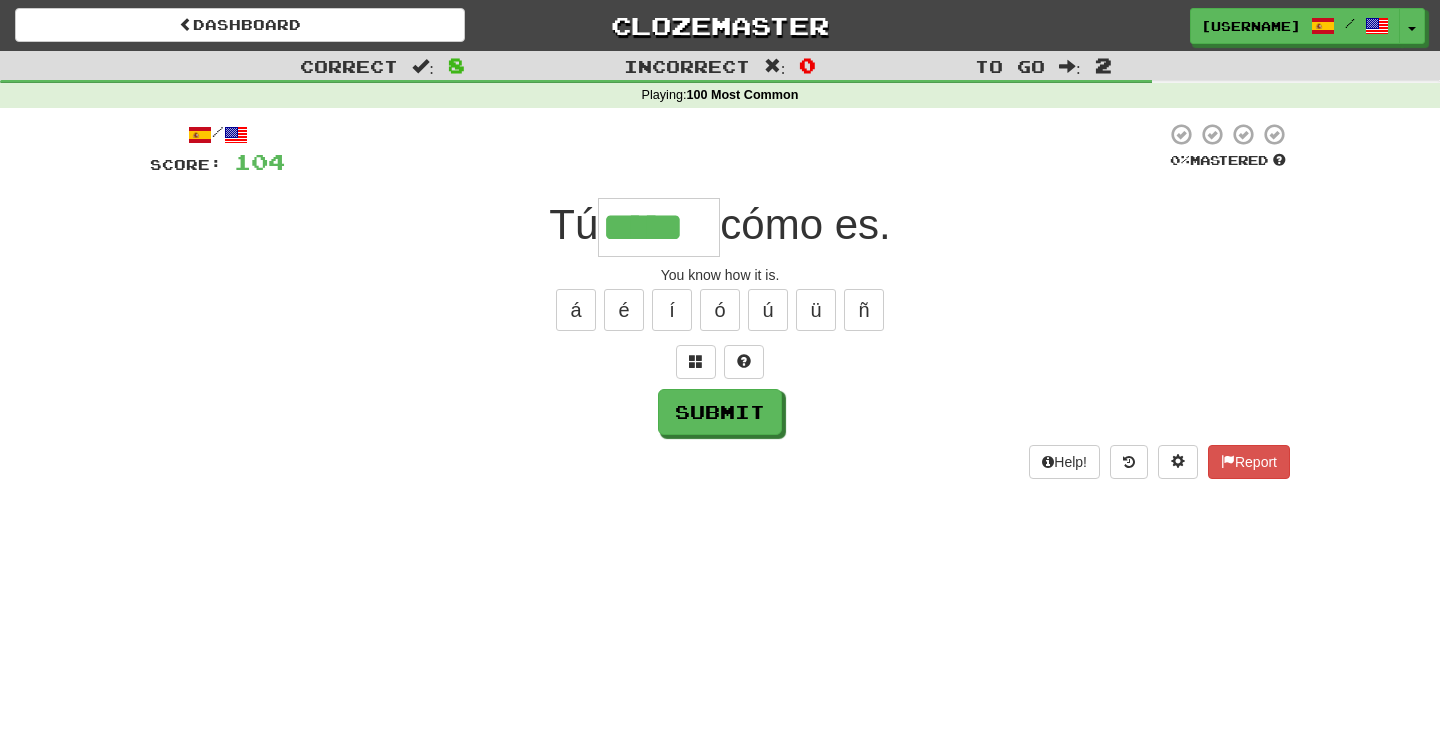 type on "*****" 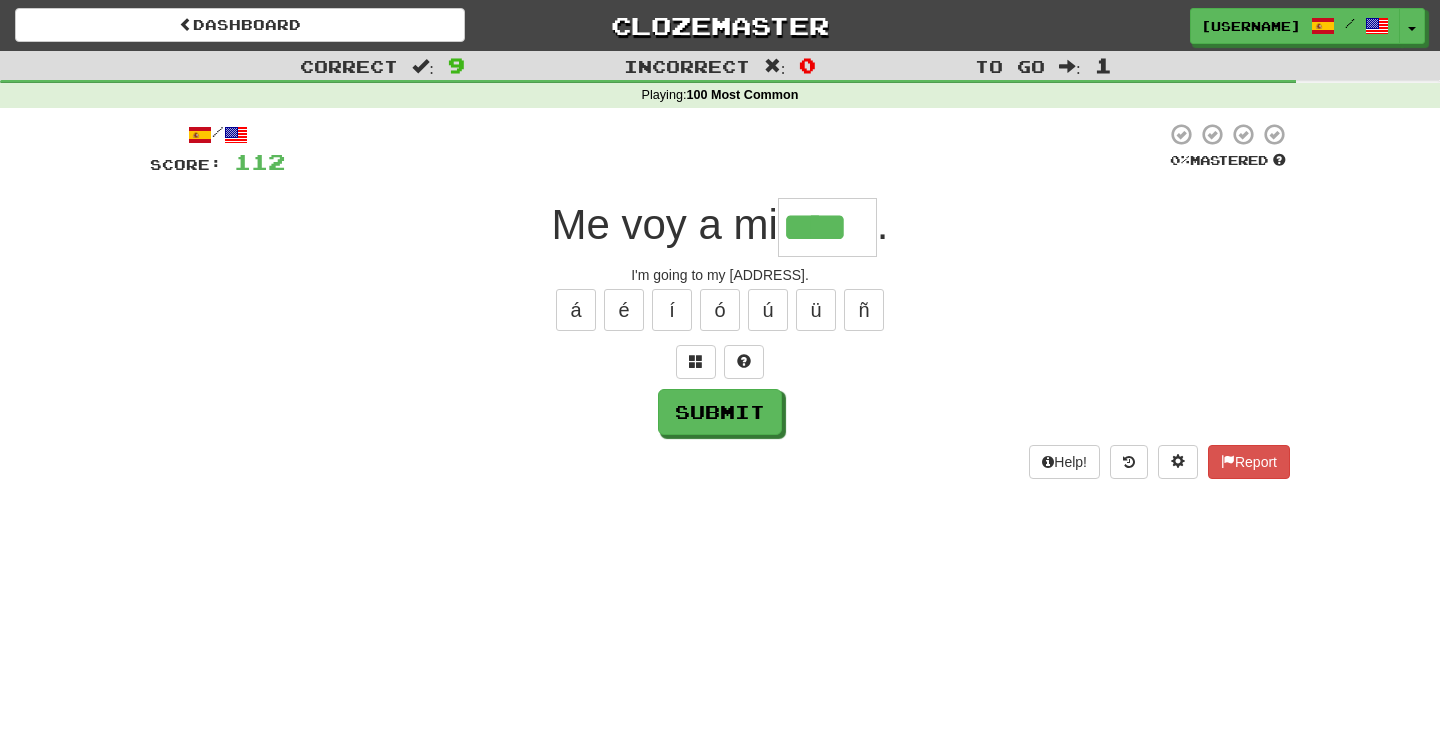 type on "****" 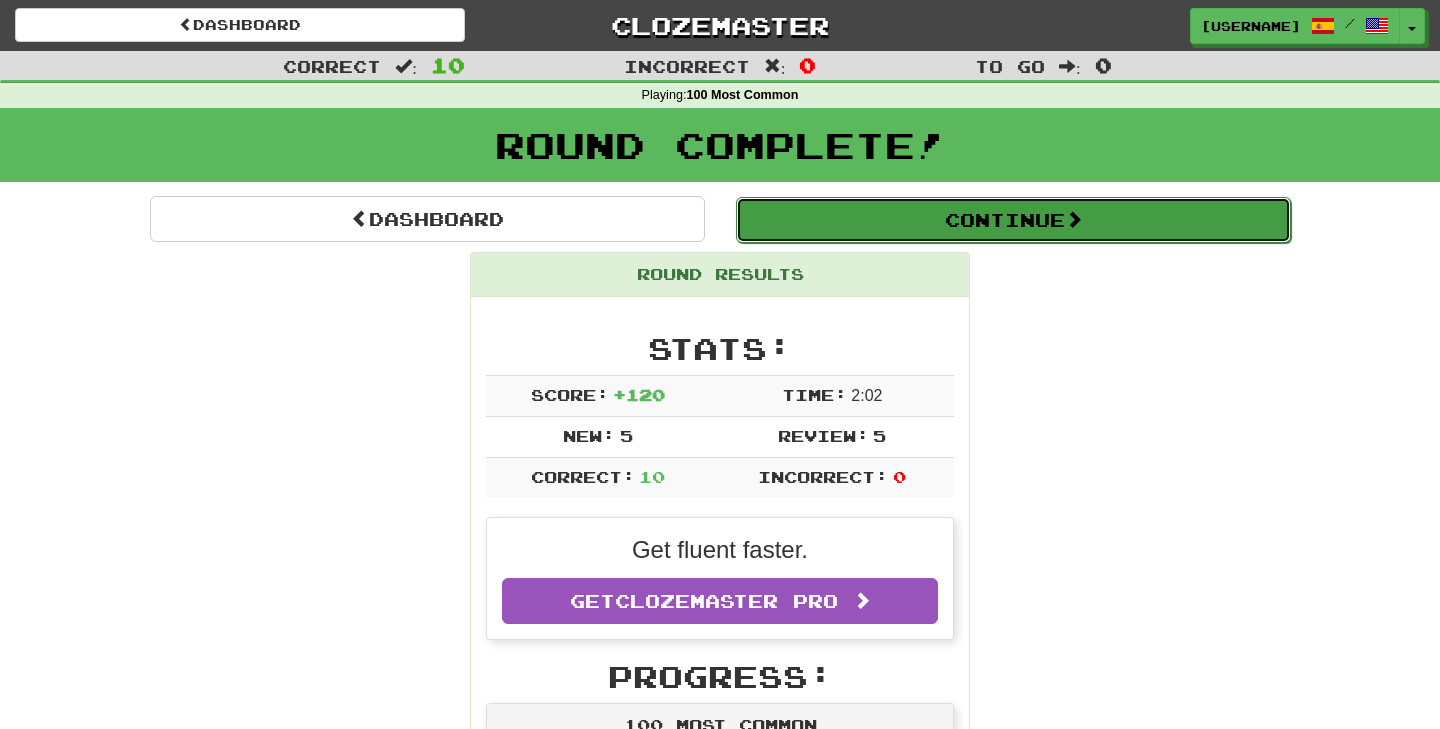 click on "Continue" at bounding box center [1013, 220] 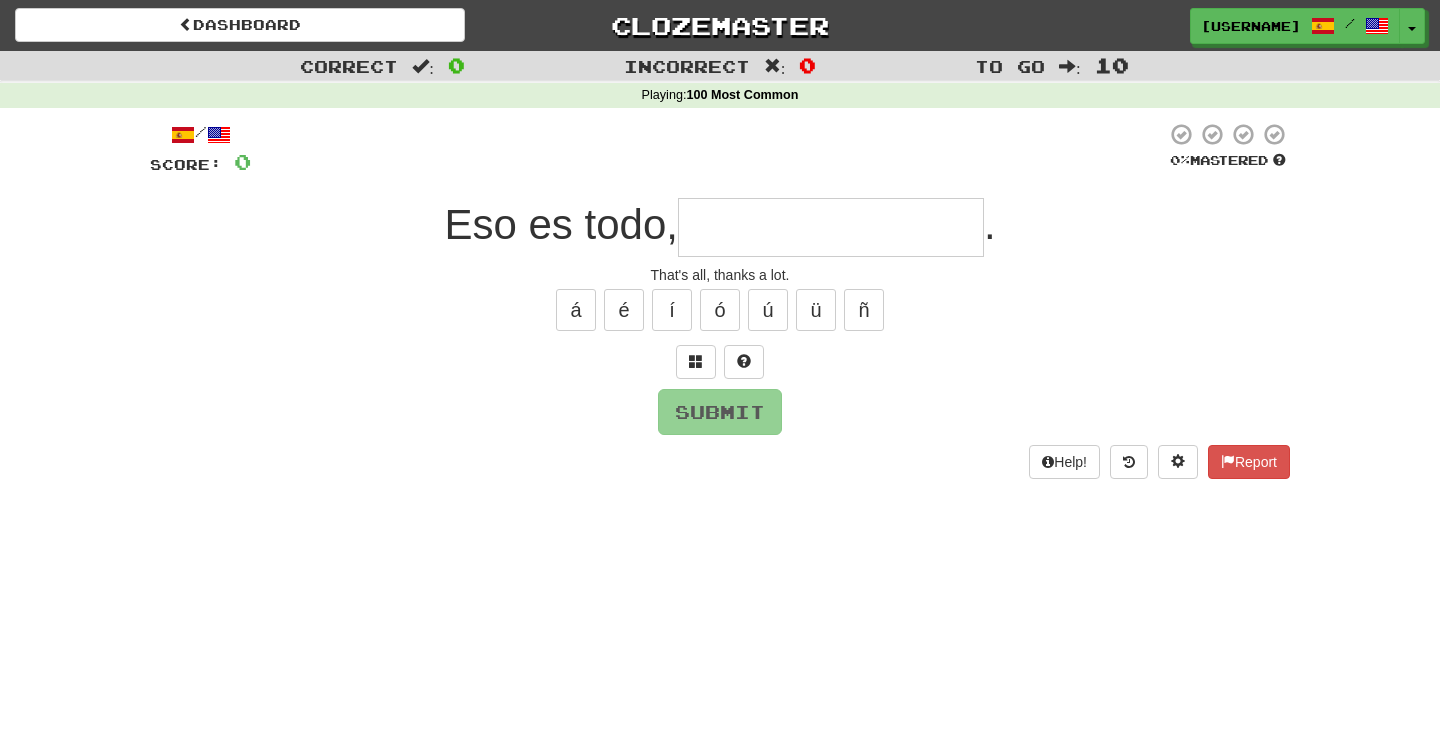type on "*" 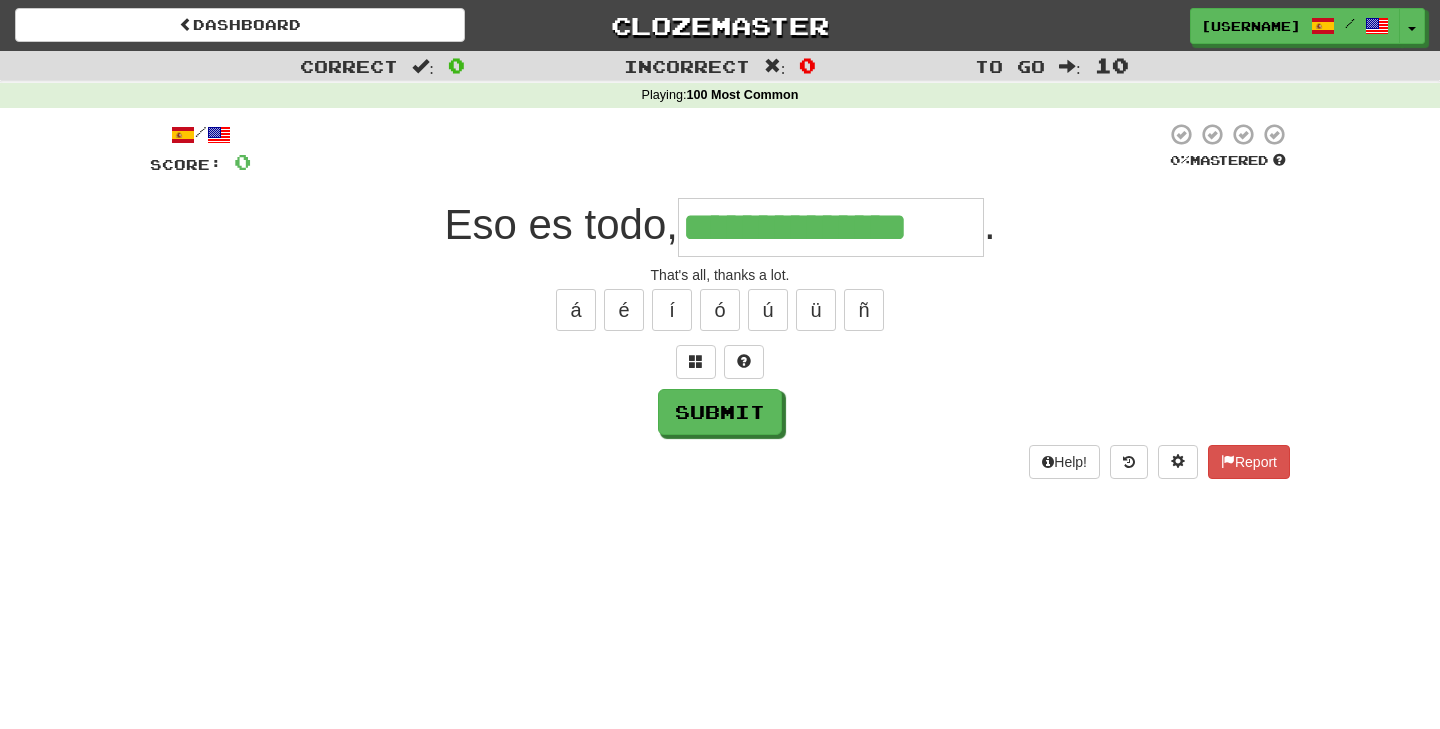 type on "**********" 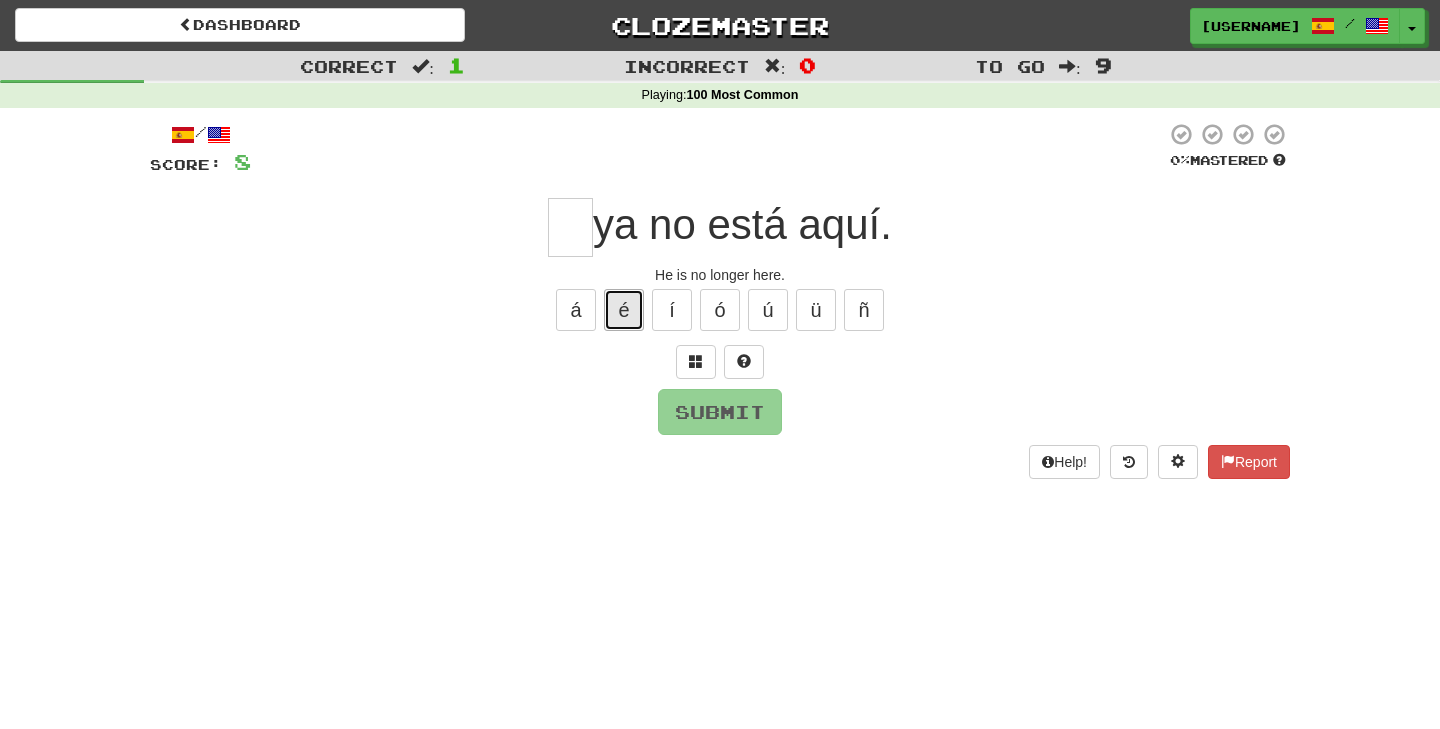 click on "é" at bounding box center (624, 310) 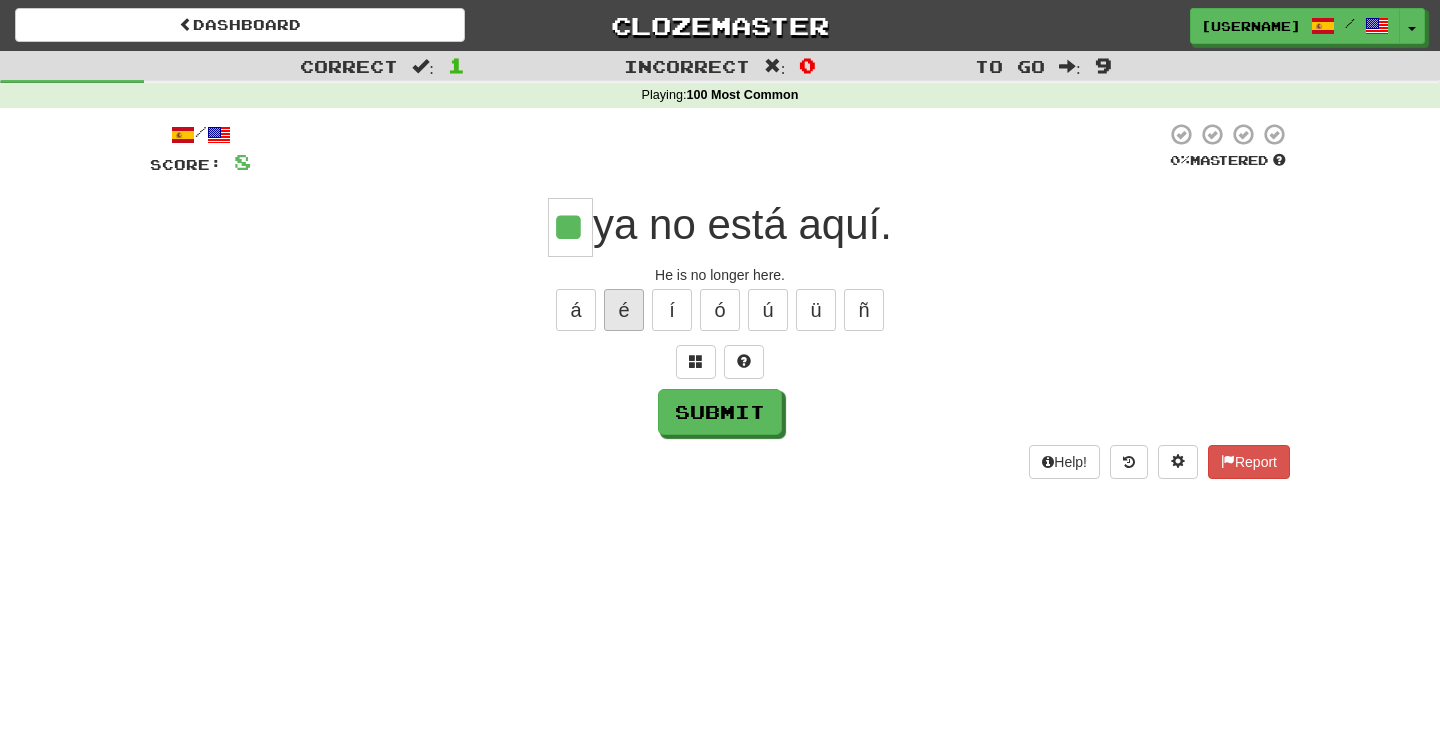 type on "**" 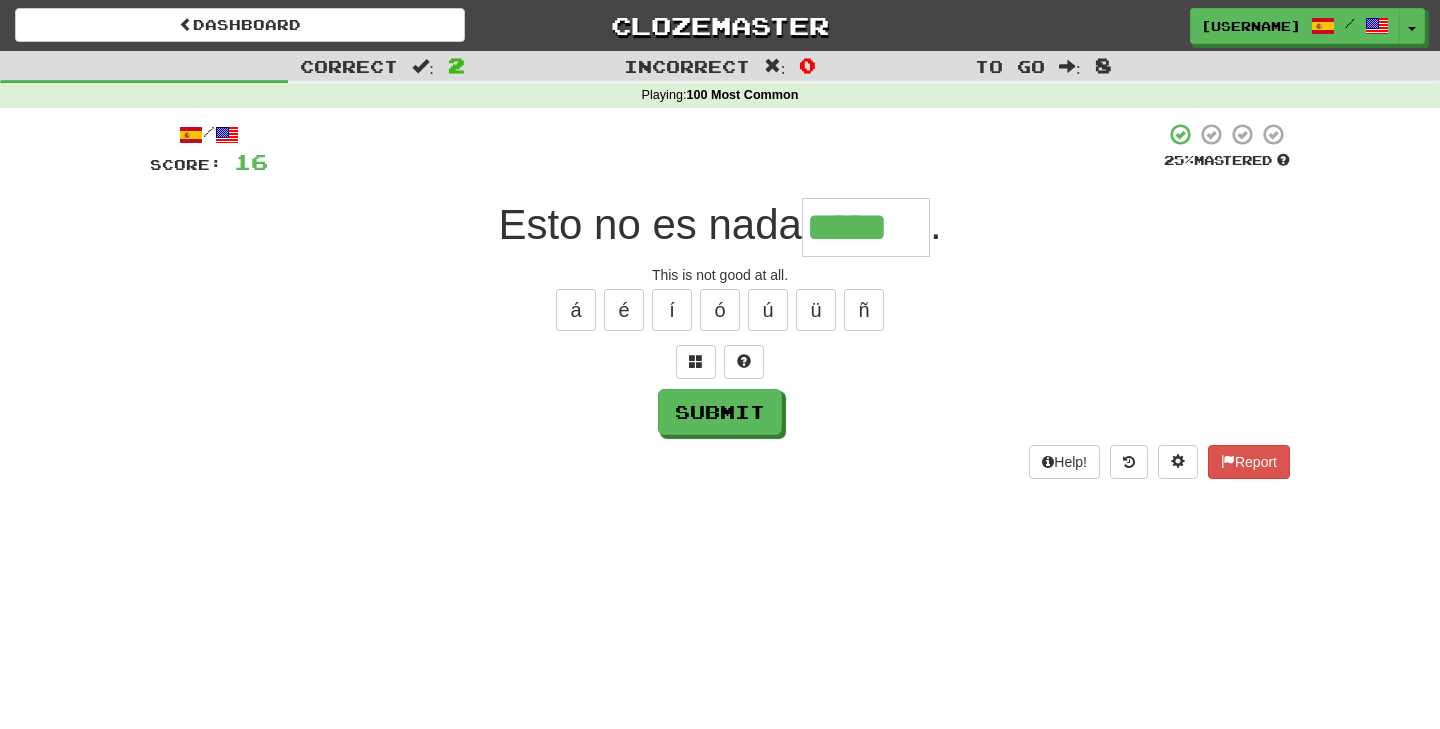 type on "*****" 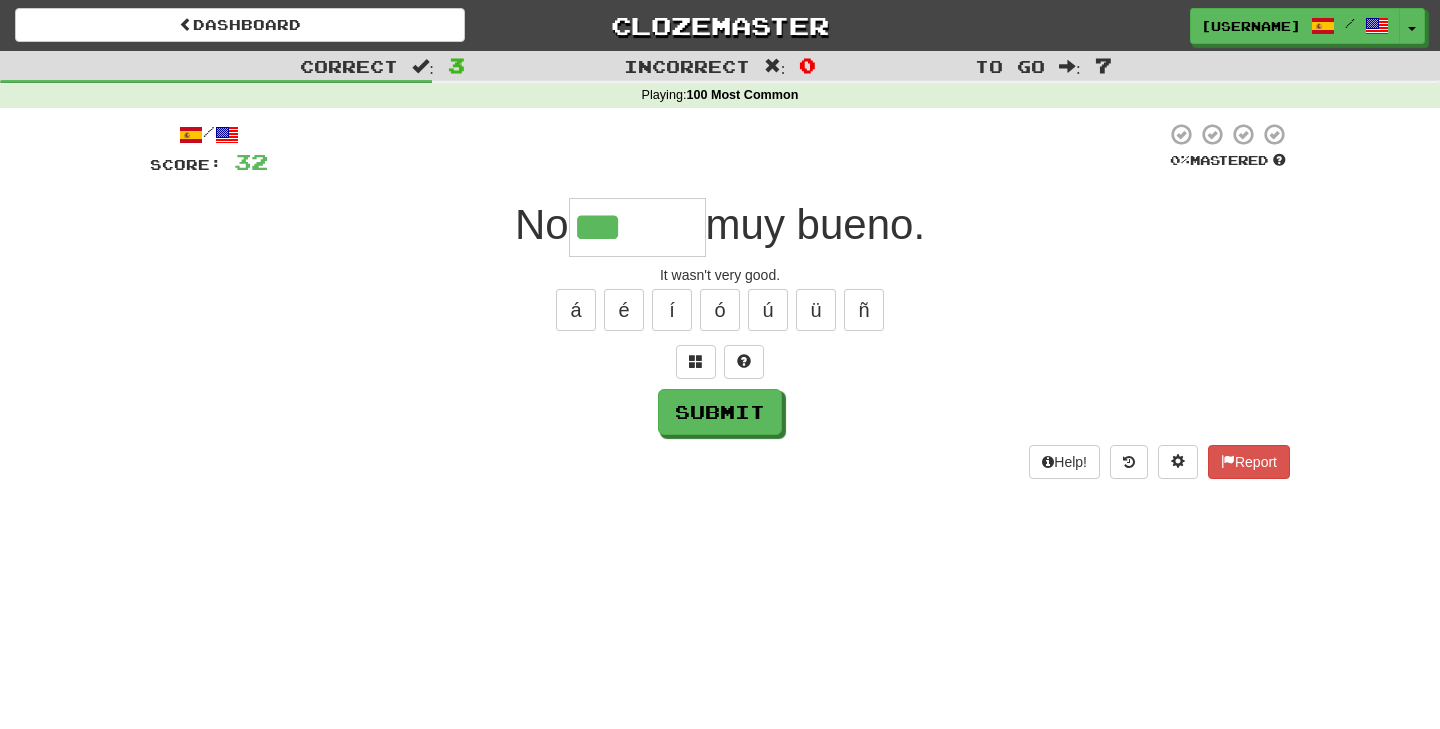 type on "******" 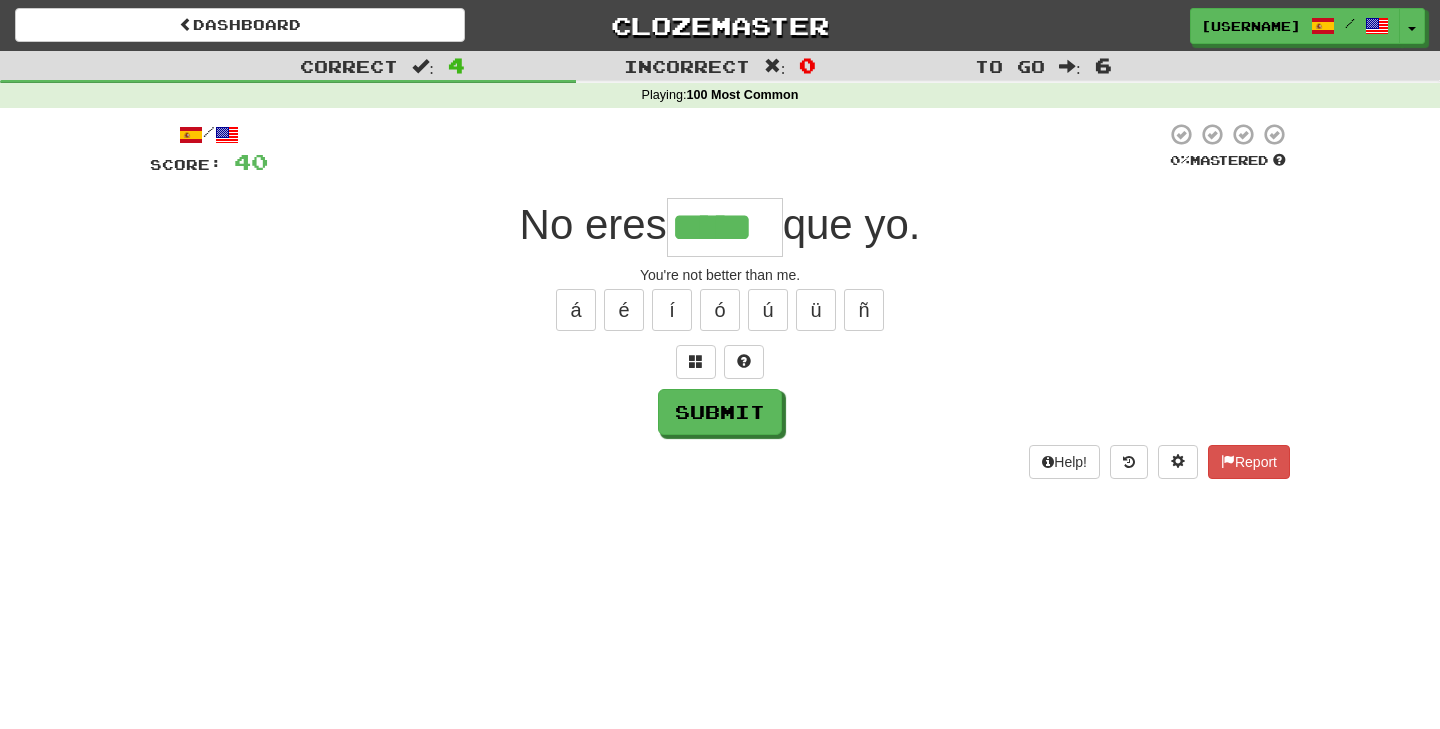 type on "*****" 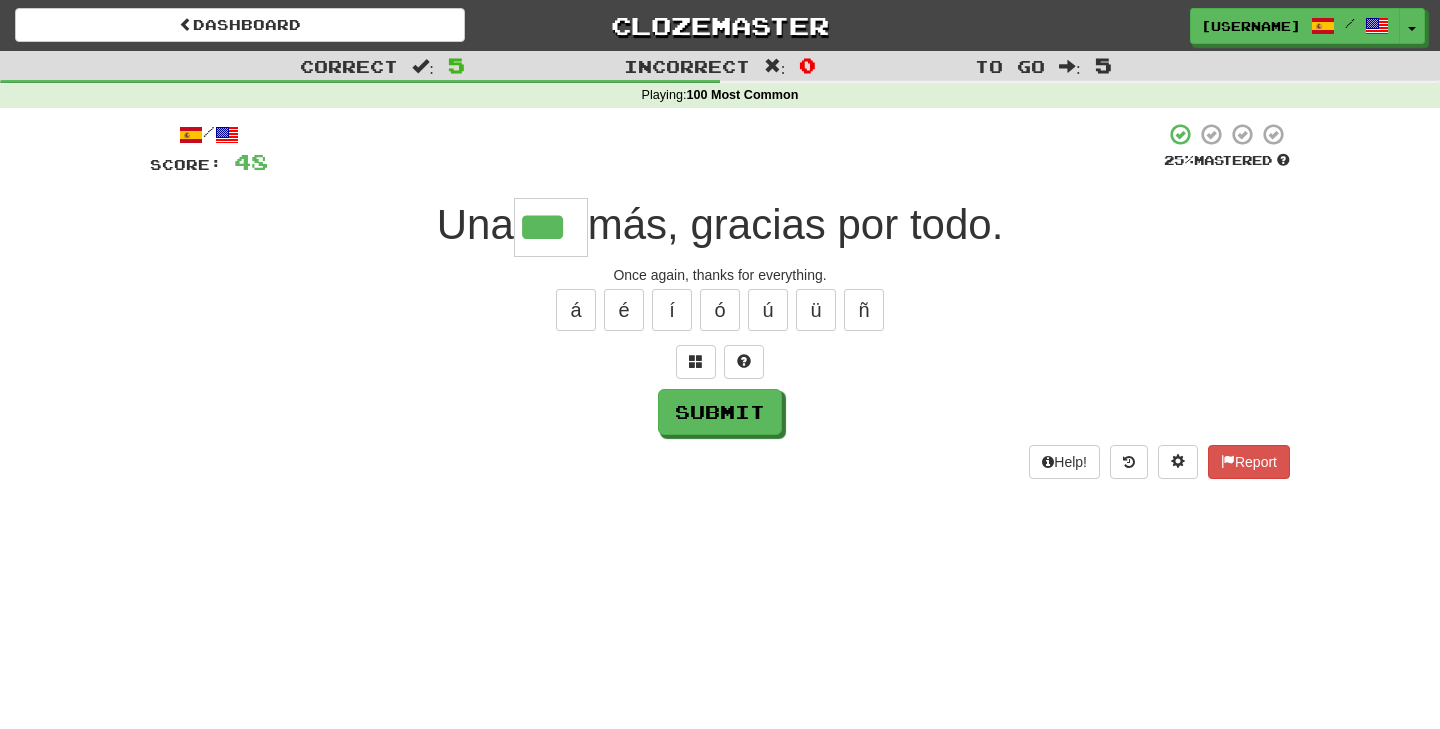 type on "***" 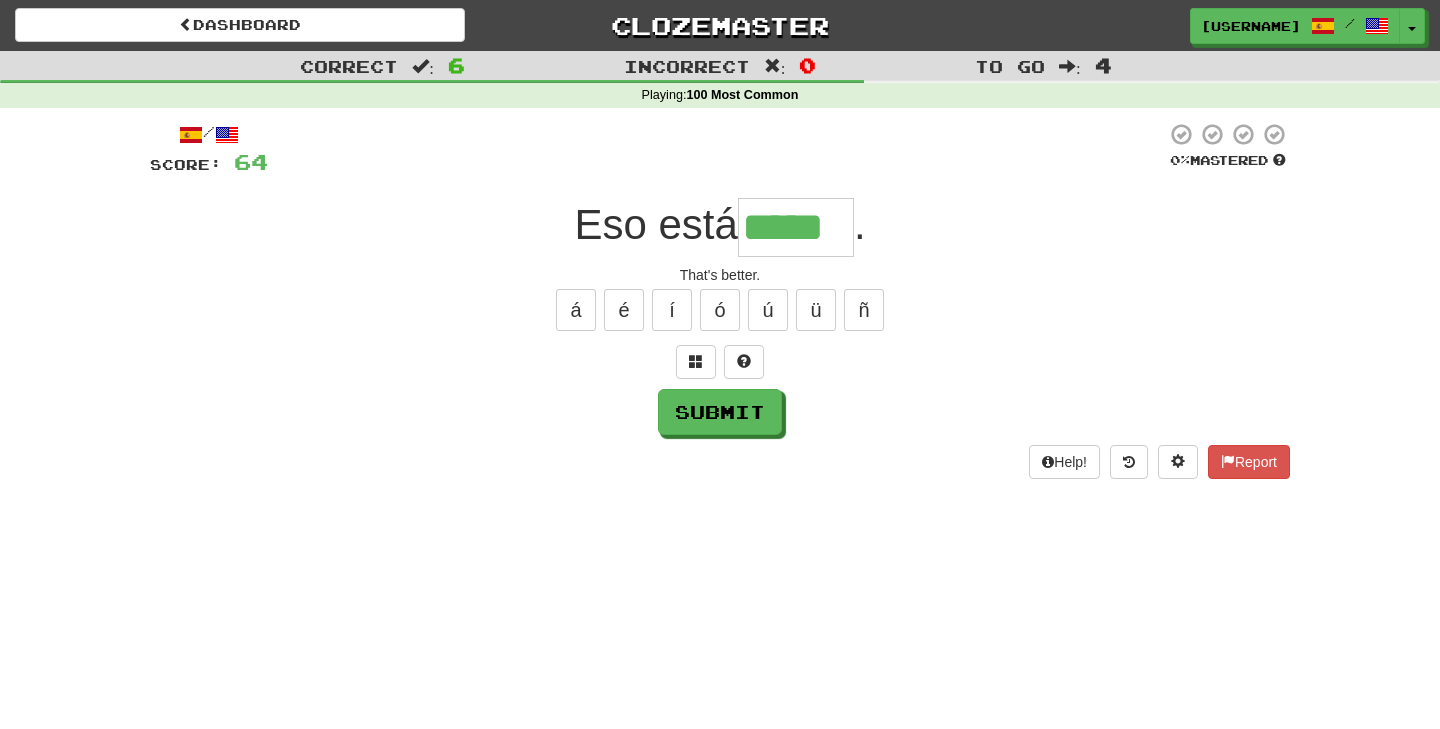 type on "*****" 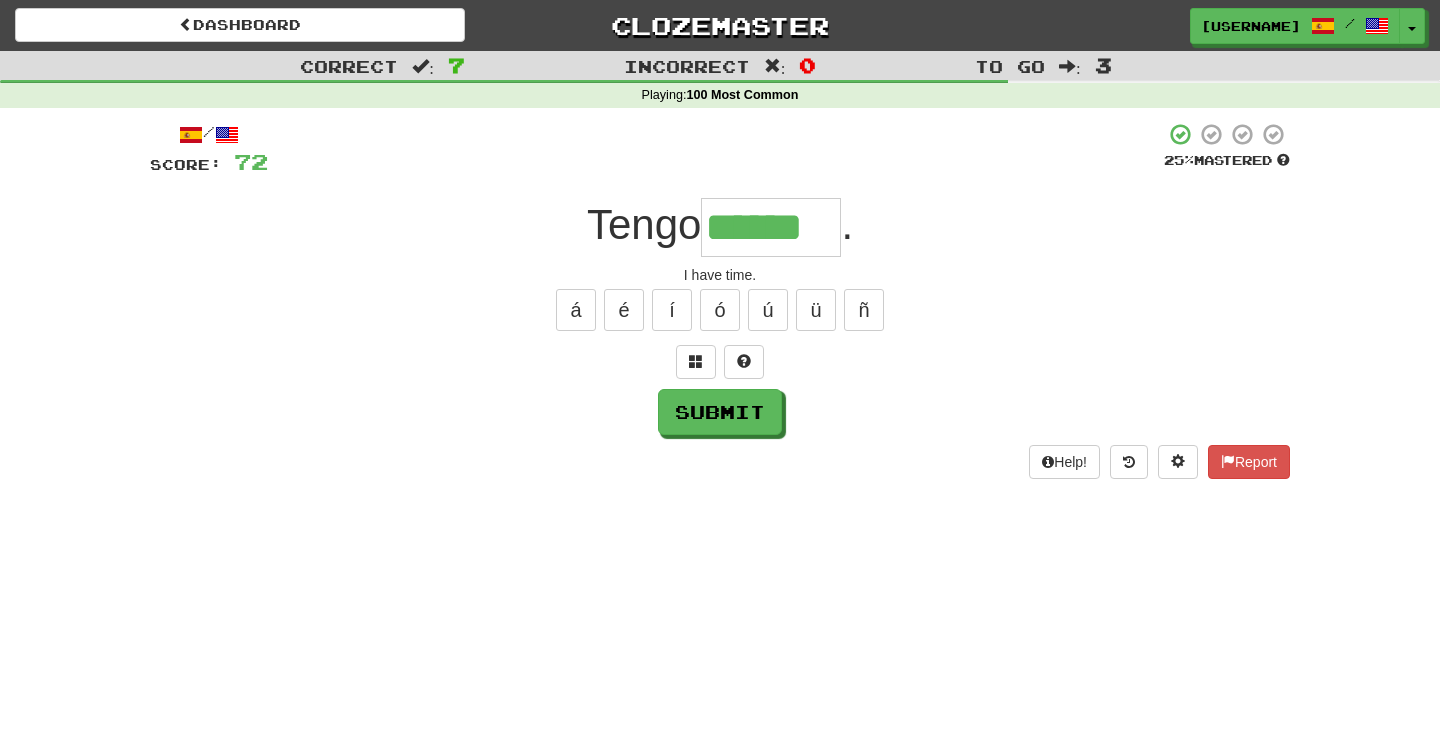 type on "******" 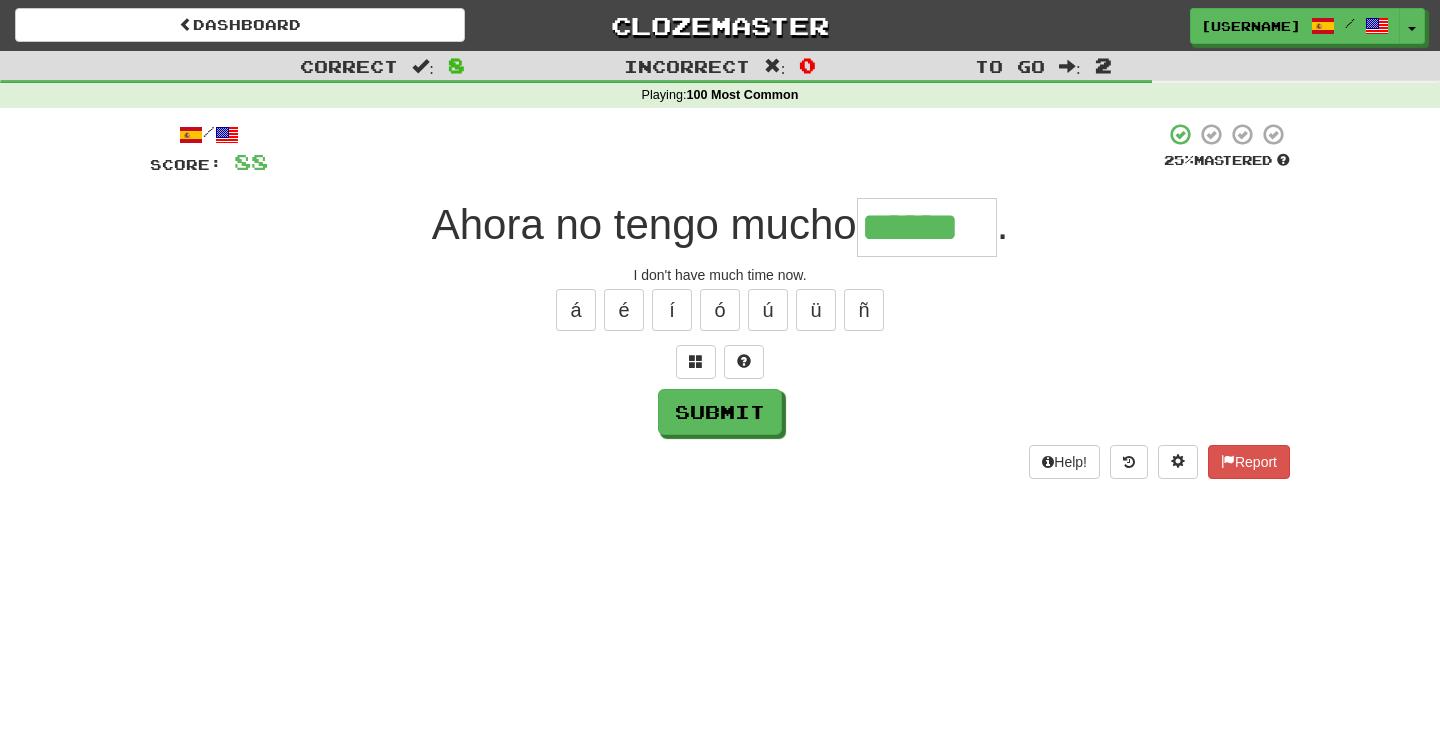 type on "******" 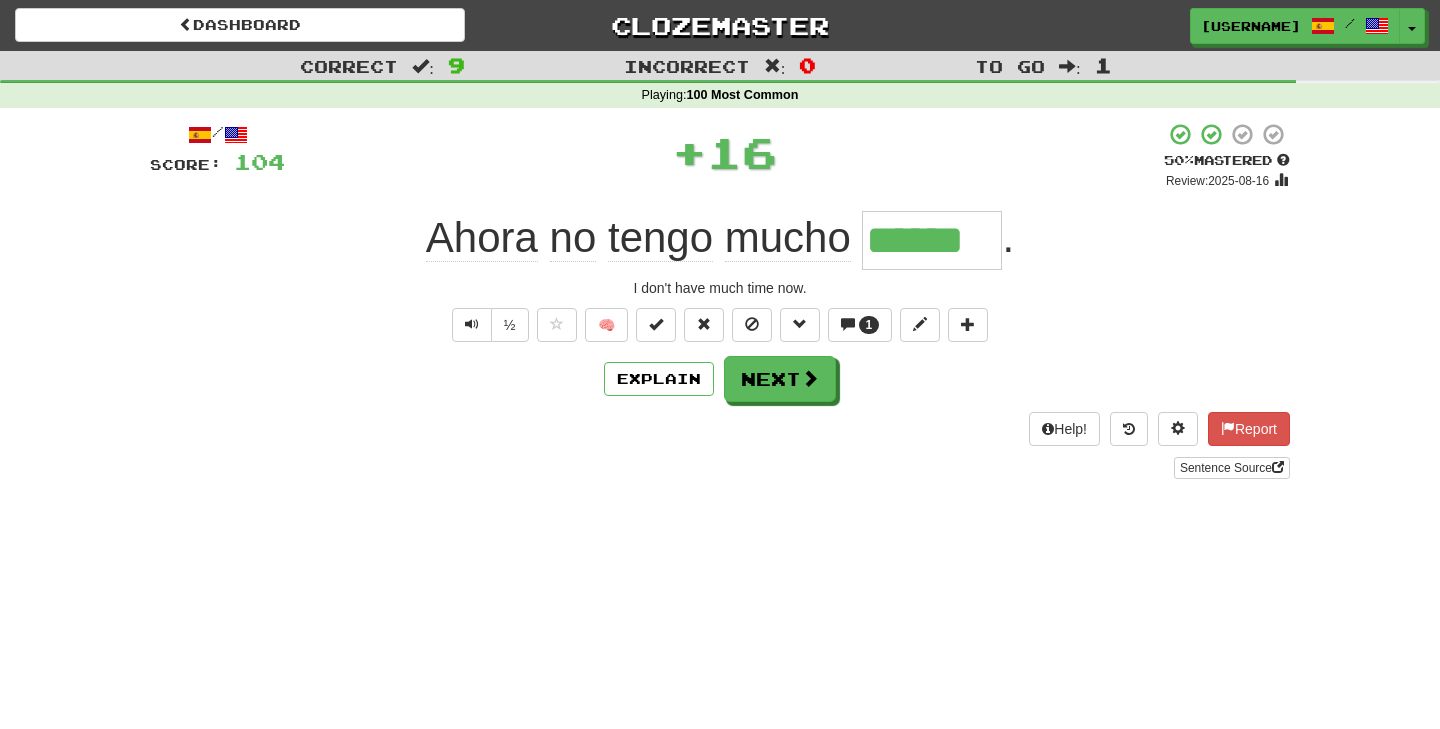 type 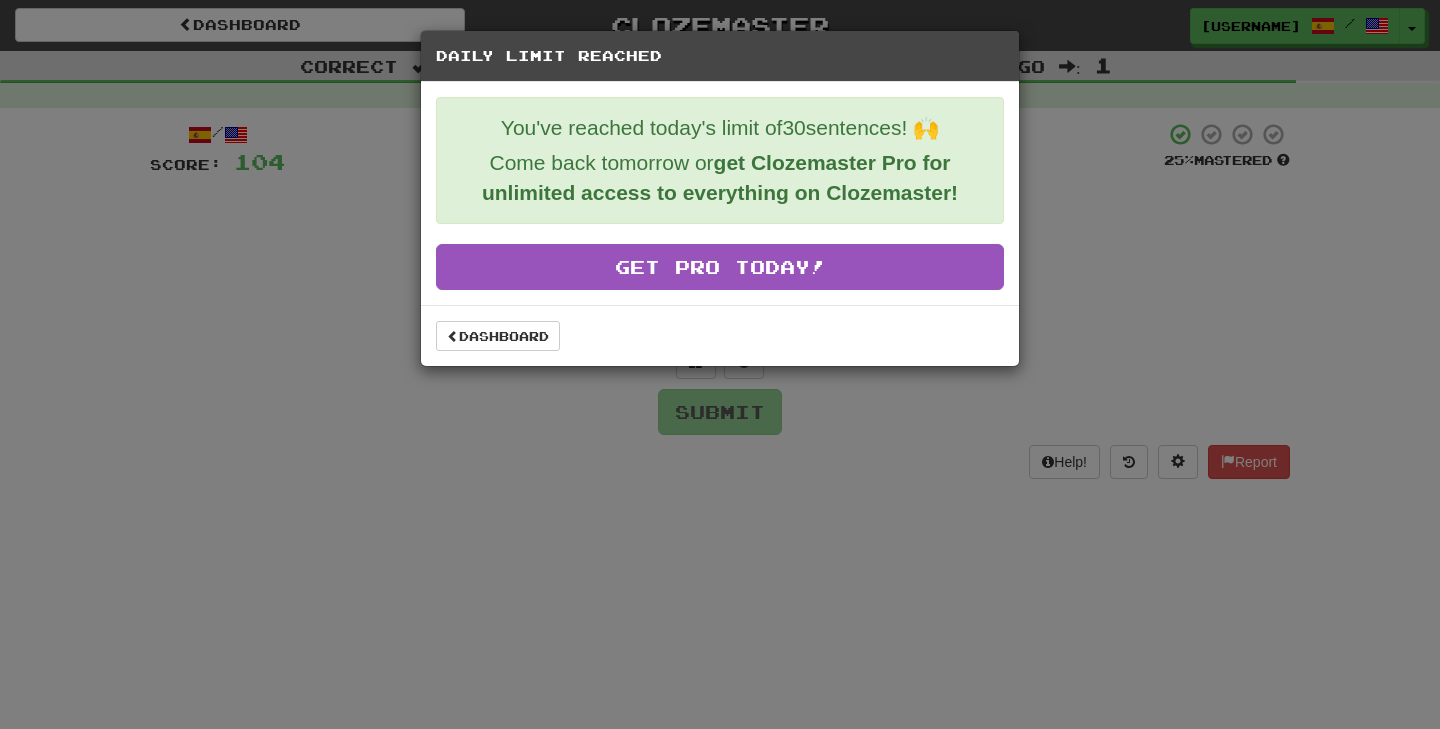 click on "Come back tomorrow or  get Clozemaster Pro for unlimited access to everything on Clozemaster!" at bounding box center (720, 178) 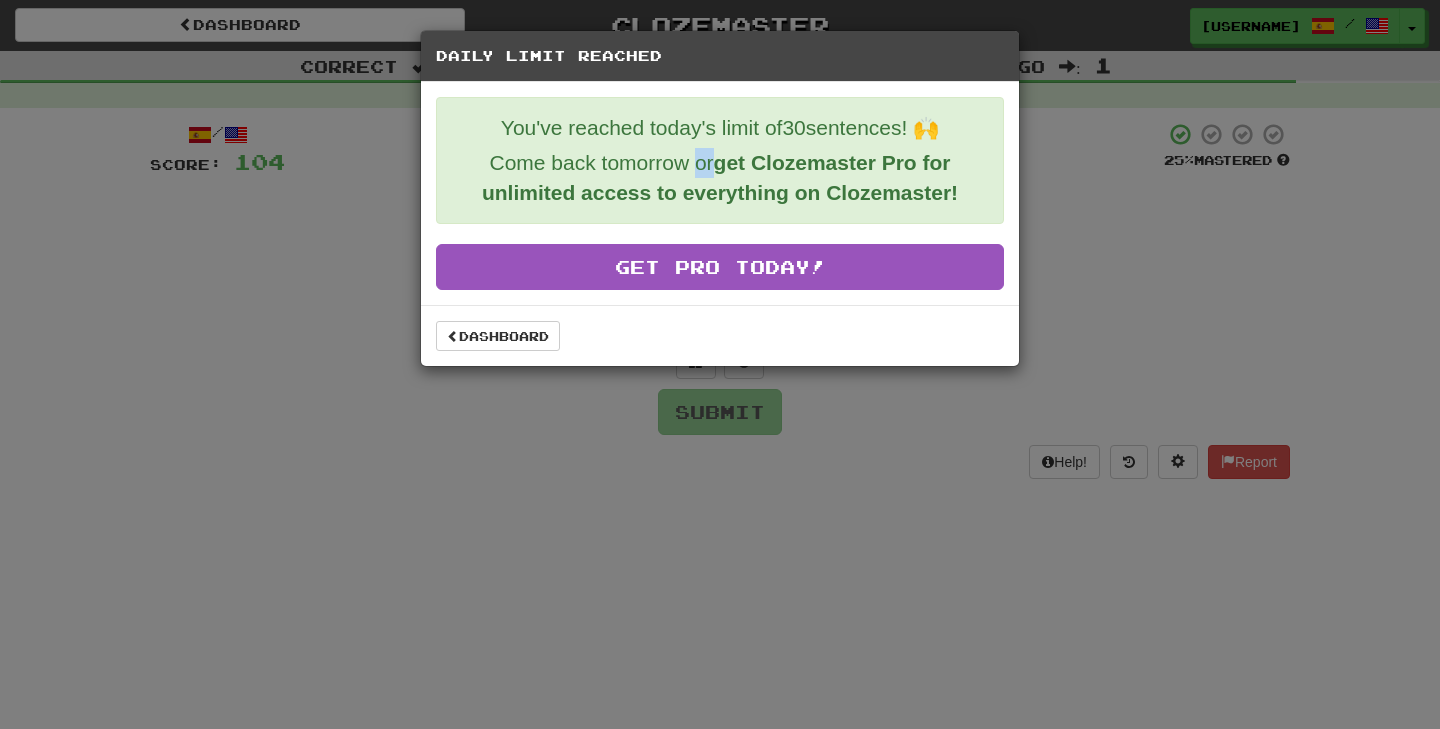 click on "Come back tomorrow or  get Clozemaster Pro for unlimited access to everything on Clozemaster!" at bounding box center [720, 178] 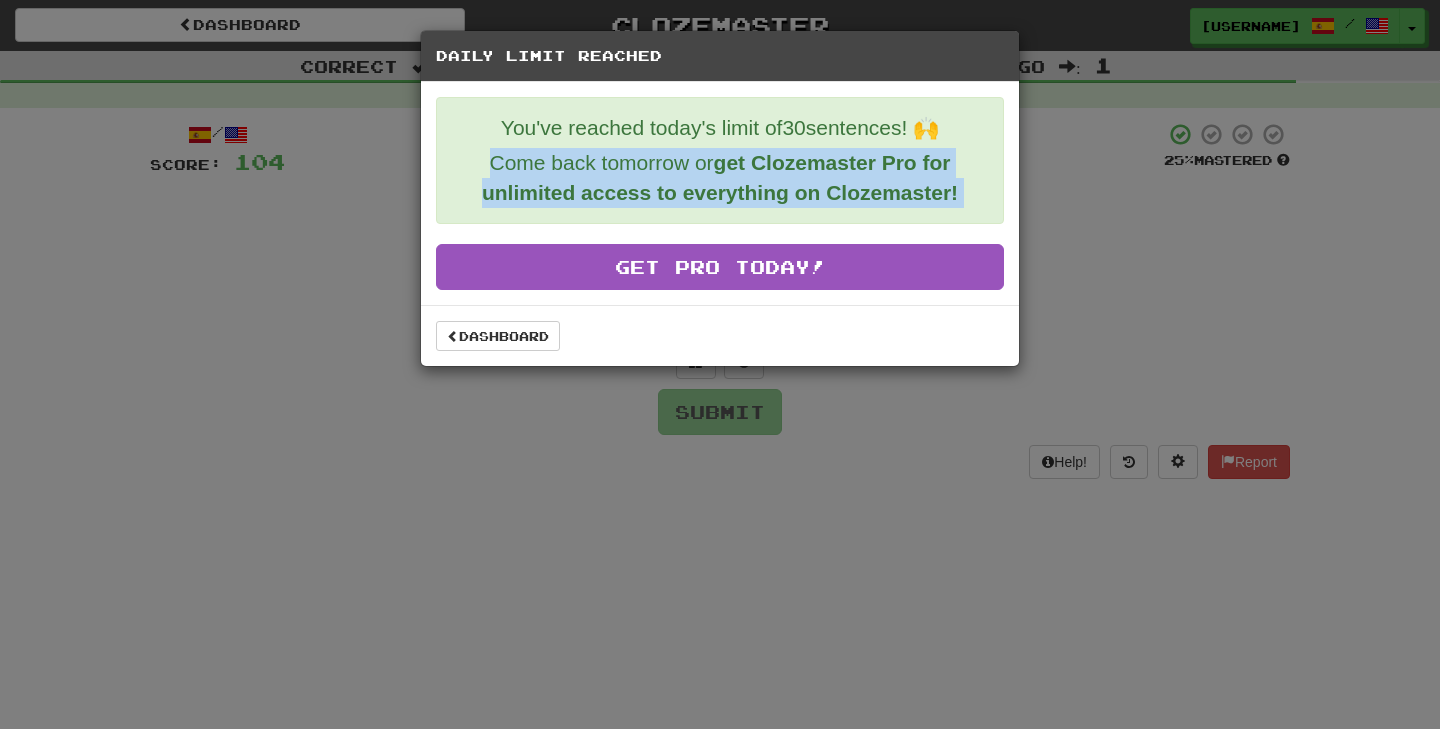 click on "Come back tomorrow or  get Clozemaster Pro for unlimited access to everything on Clozemaster!" at bounding box center [720, 178] 